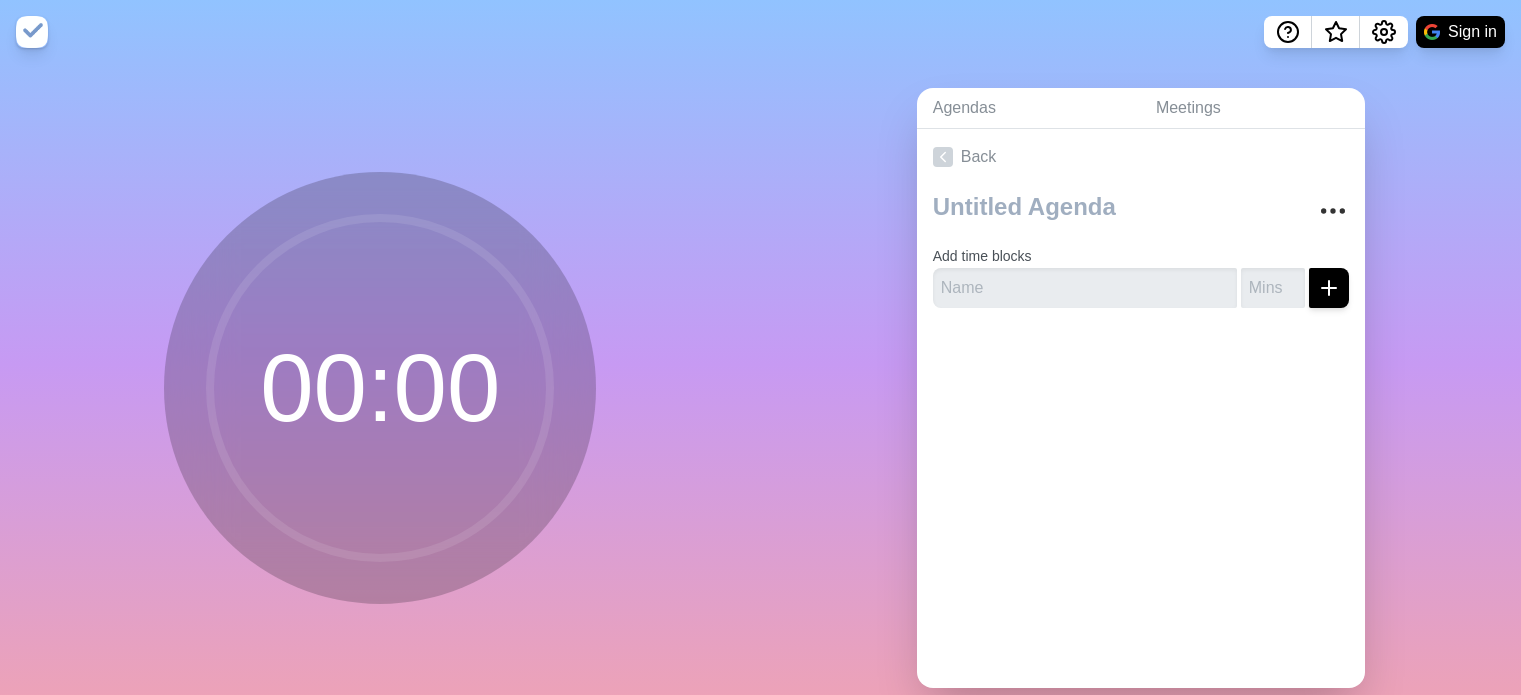scroll, scrollTop: 0, scrollLeft: 0, axis: both 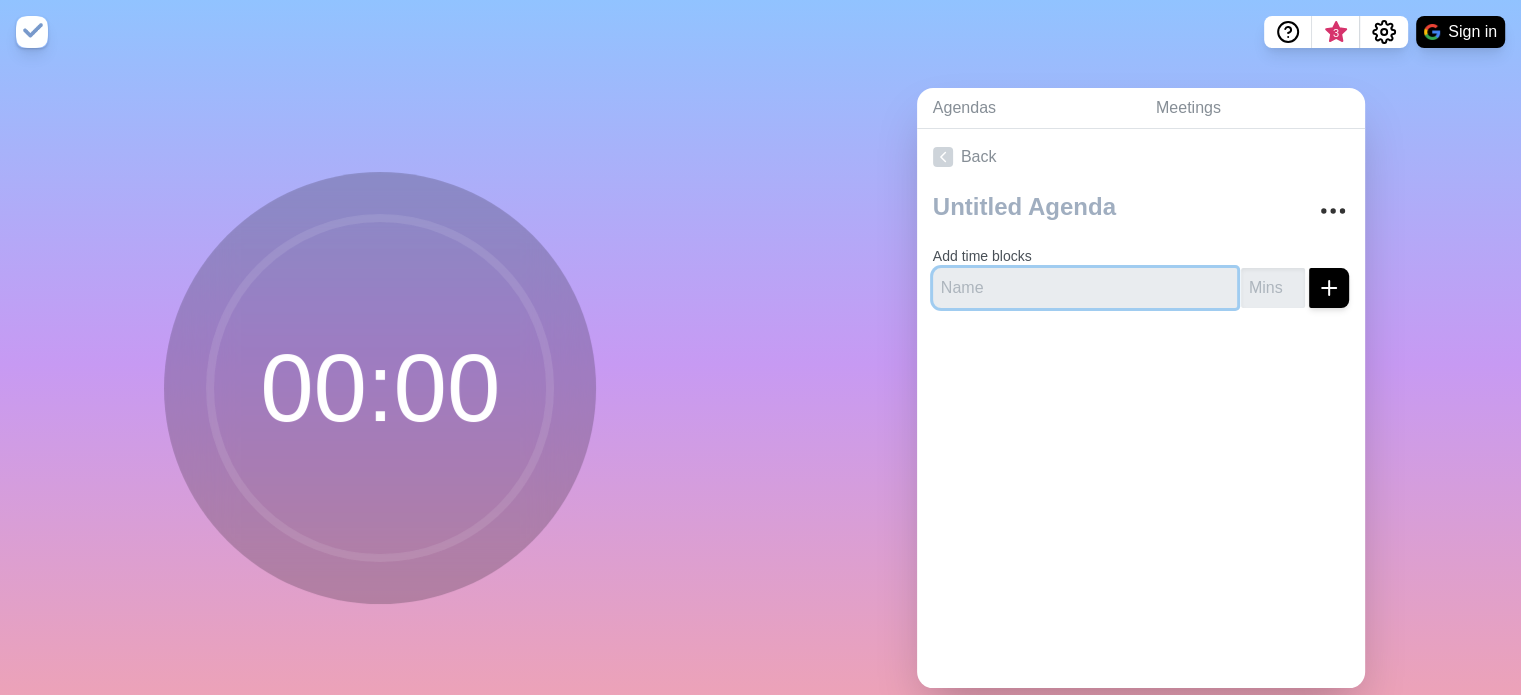 click at bounding box center (1085, 288) 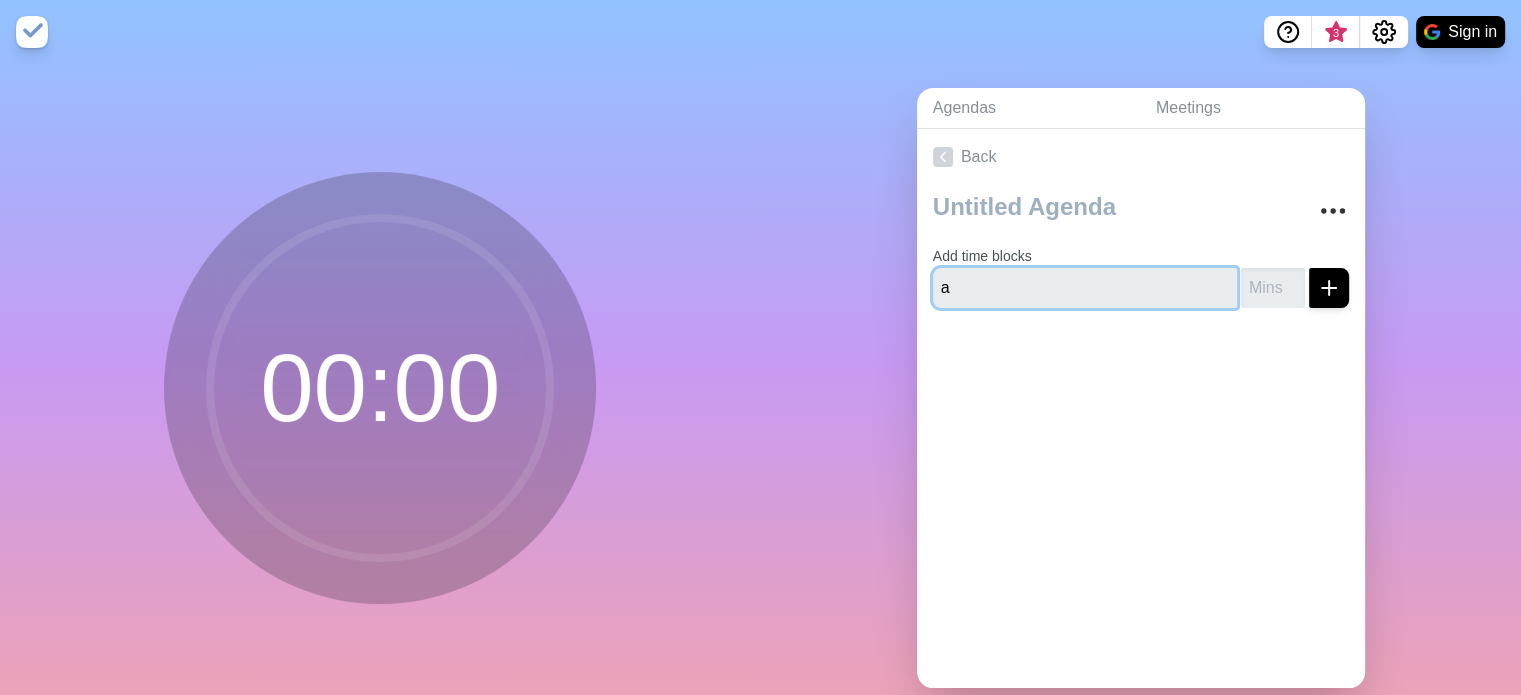 type on "a" 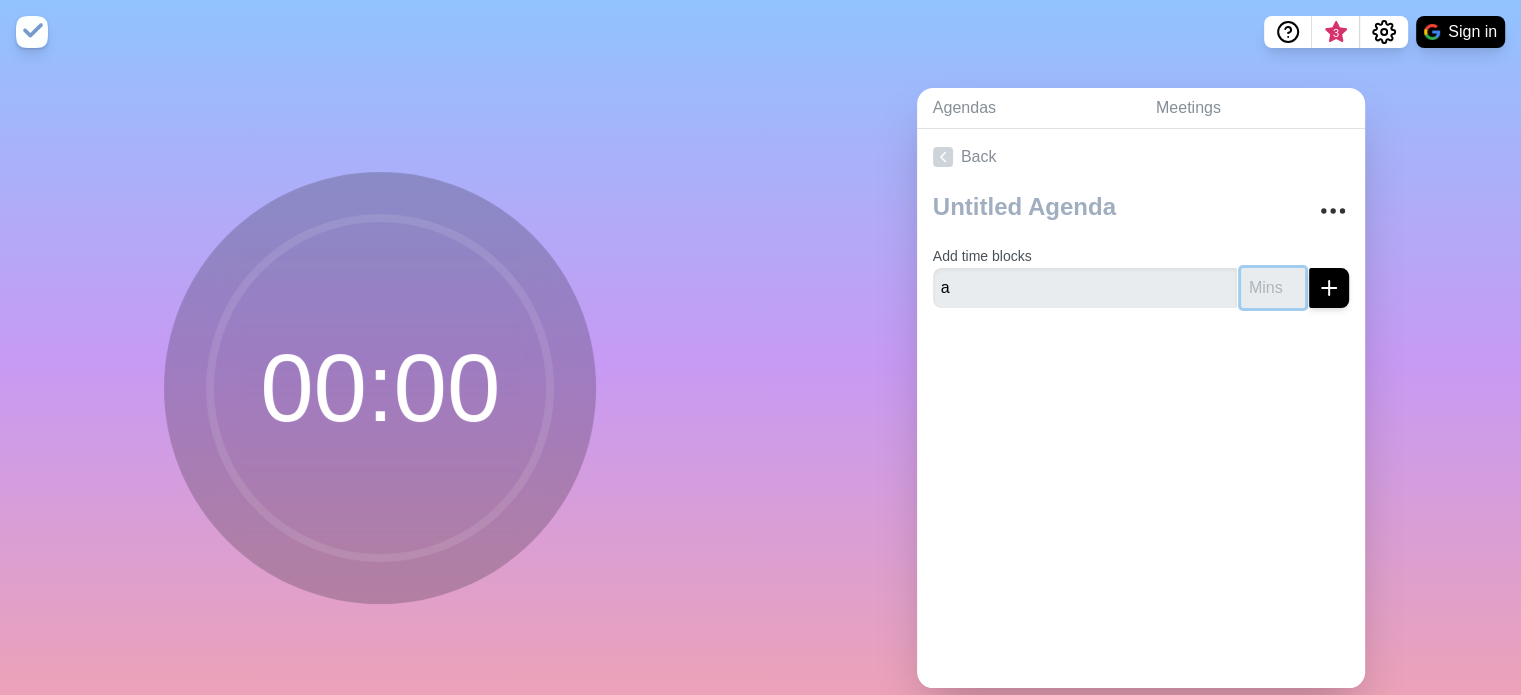 click at bounding box center (1273, 288) 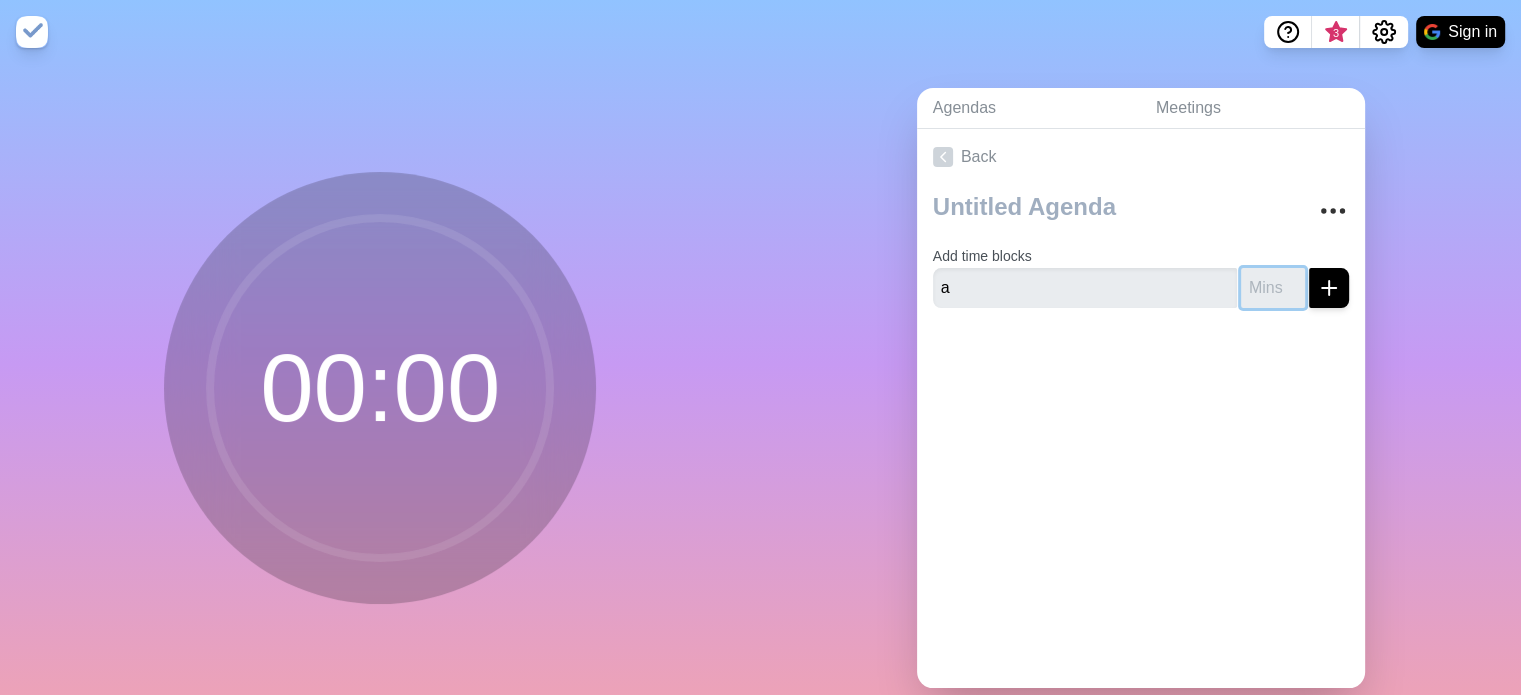 type on "5" 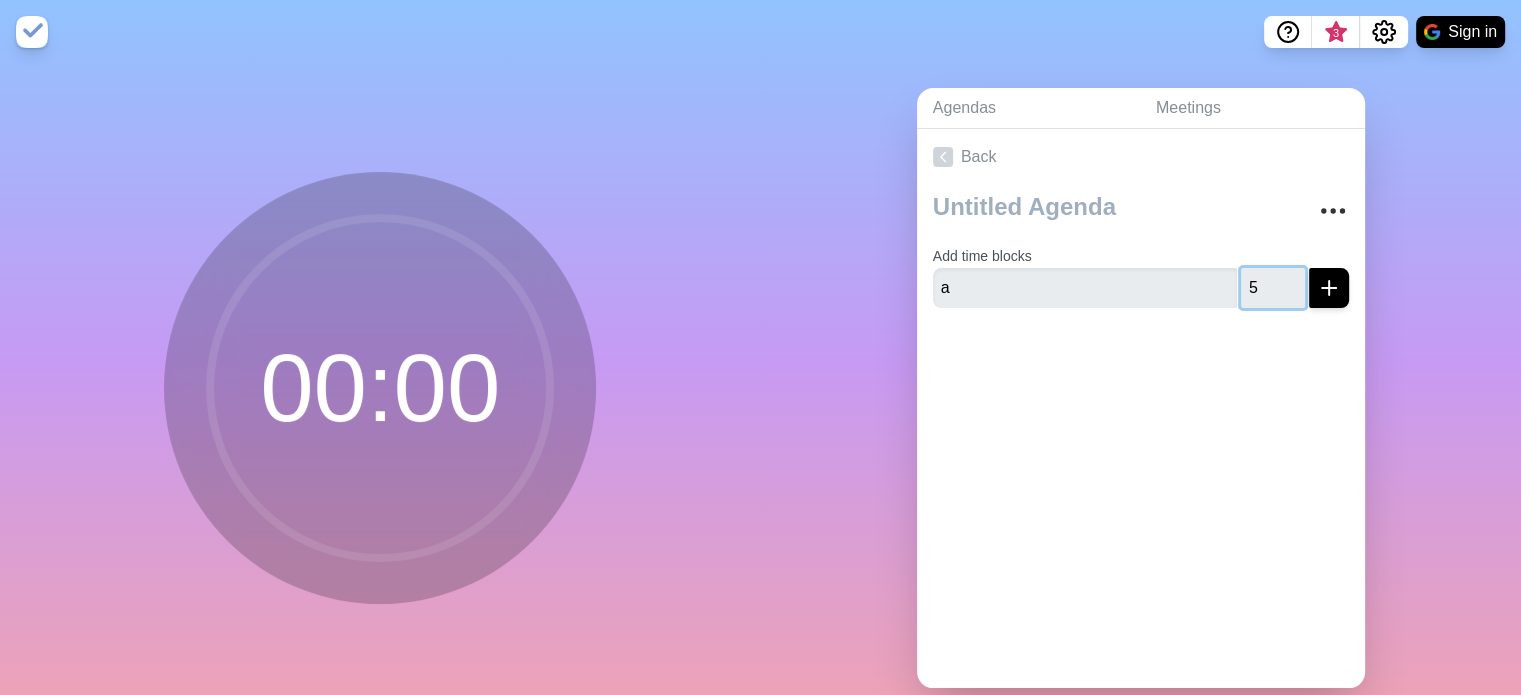 click at bounding box center [1329, 288] 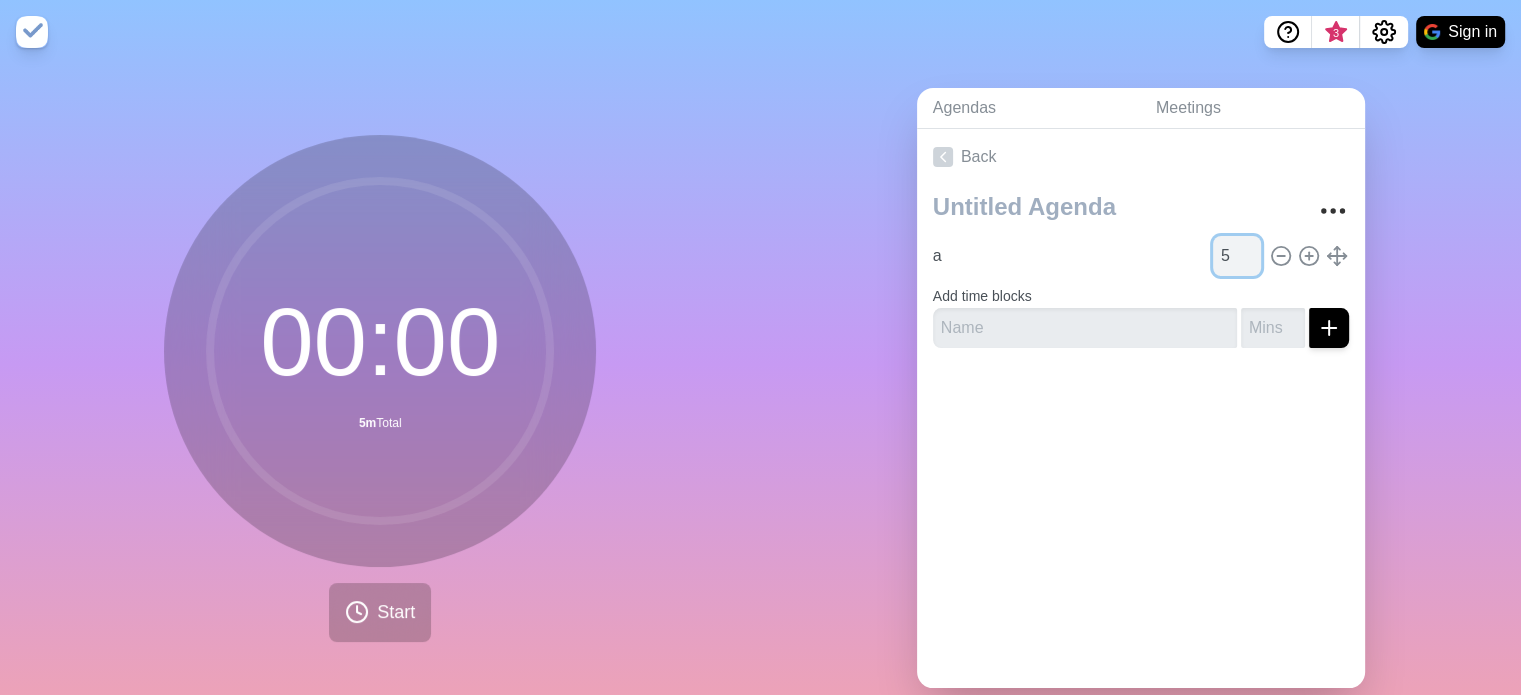 click on "5" at bounding box center (1237, 256) 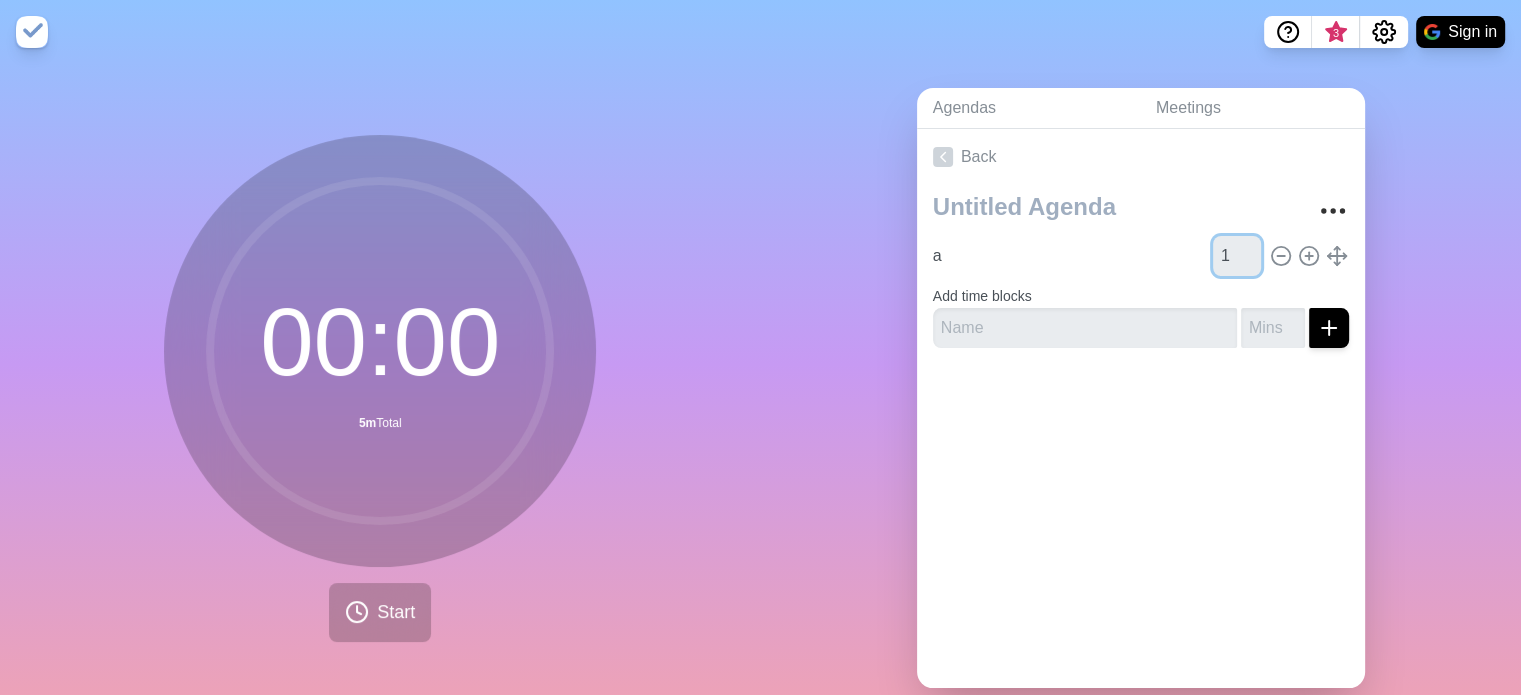 type on "1" 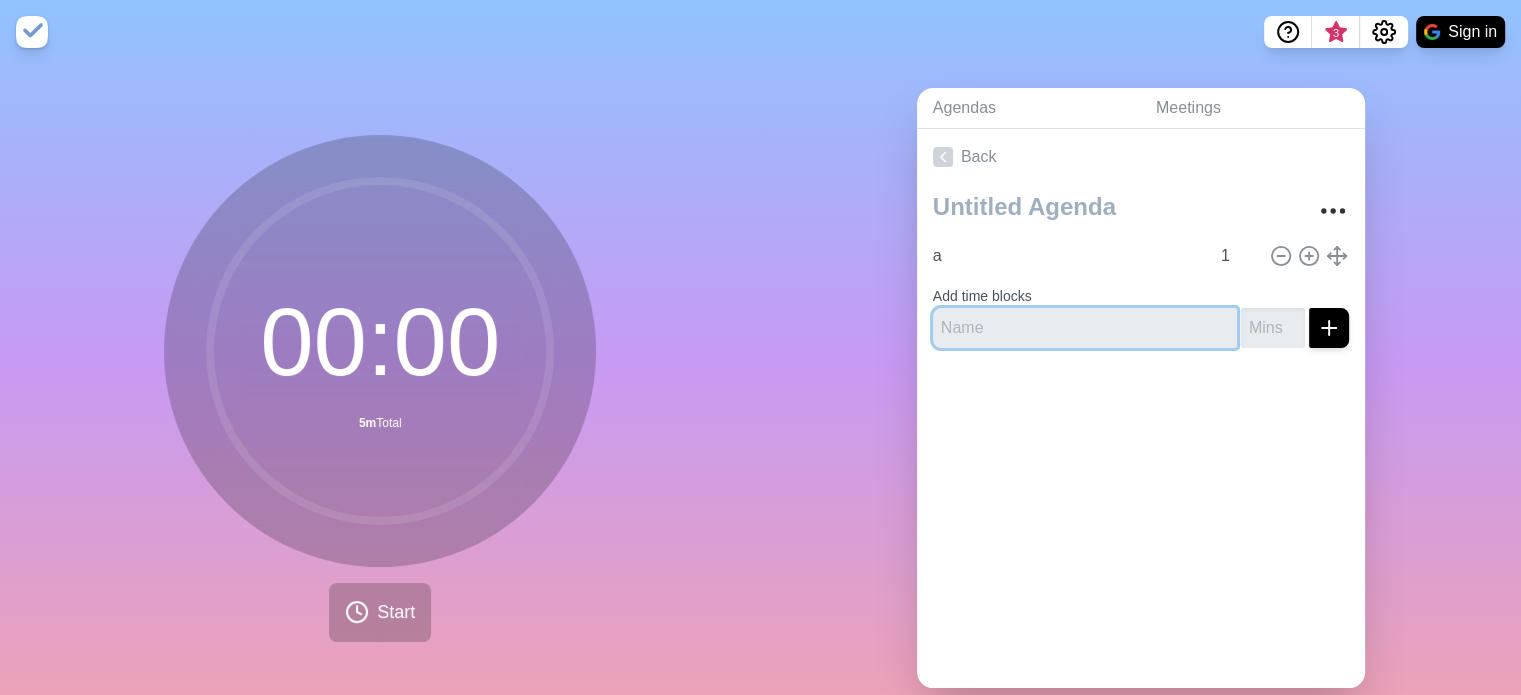 click at bounding box center [1085, 328] 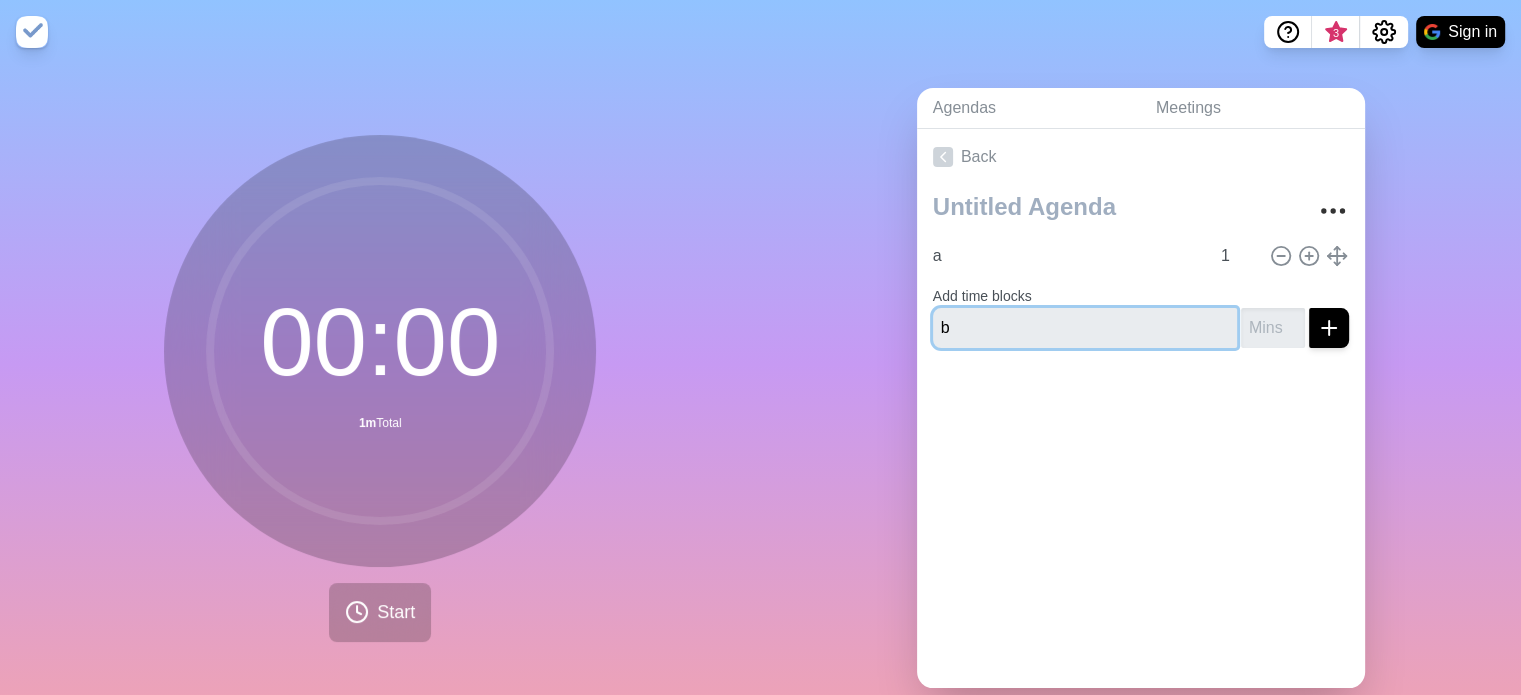 type on "b" 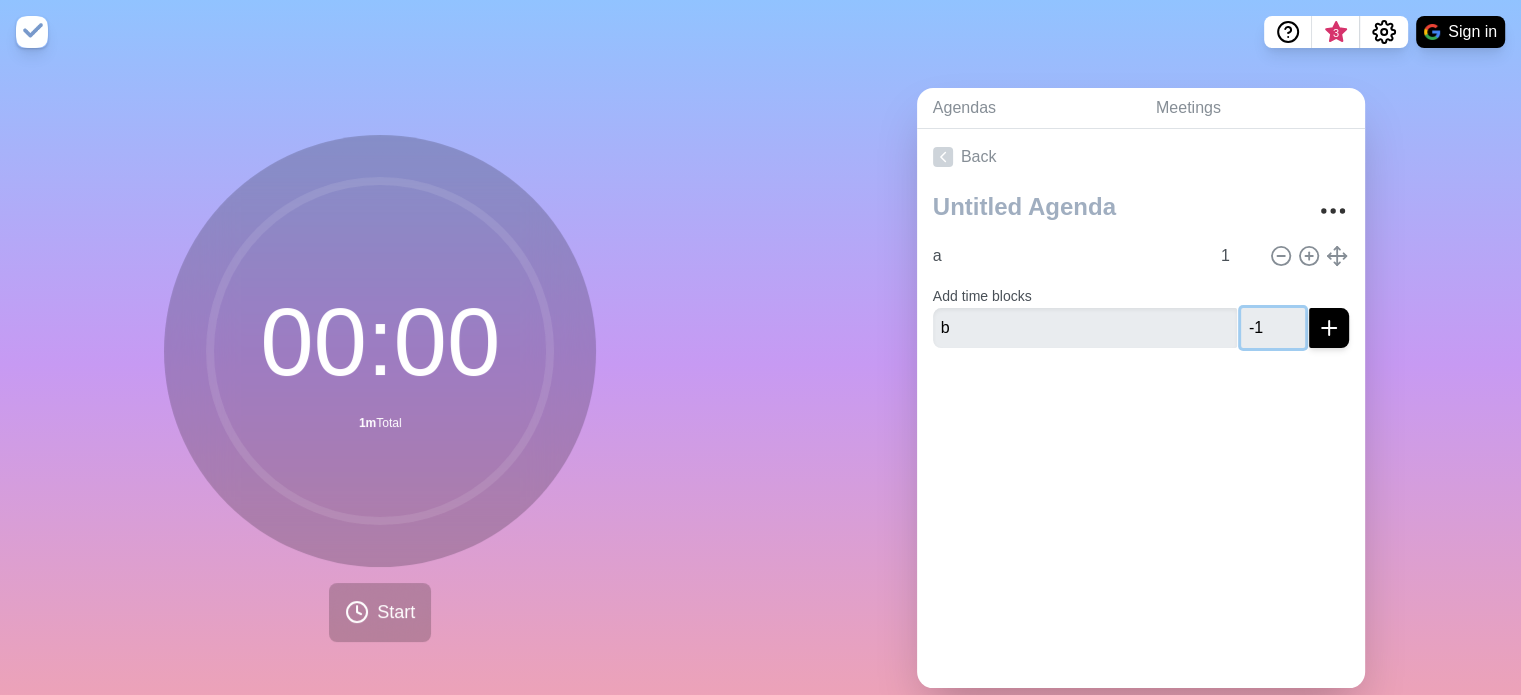 type on "-1" 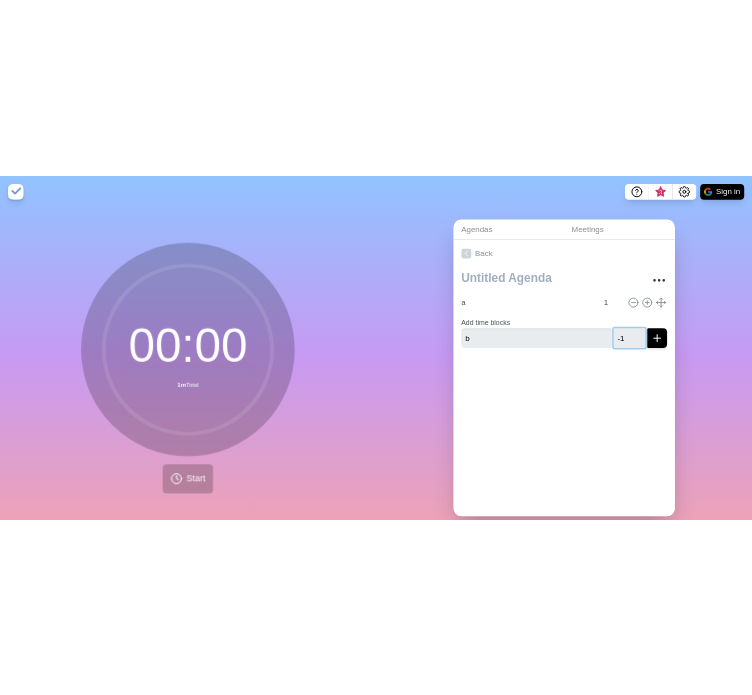 scroll, scrollTop: 0, scrollLeft: 0, axis: both 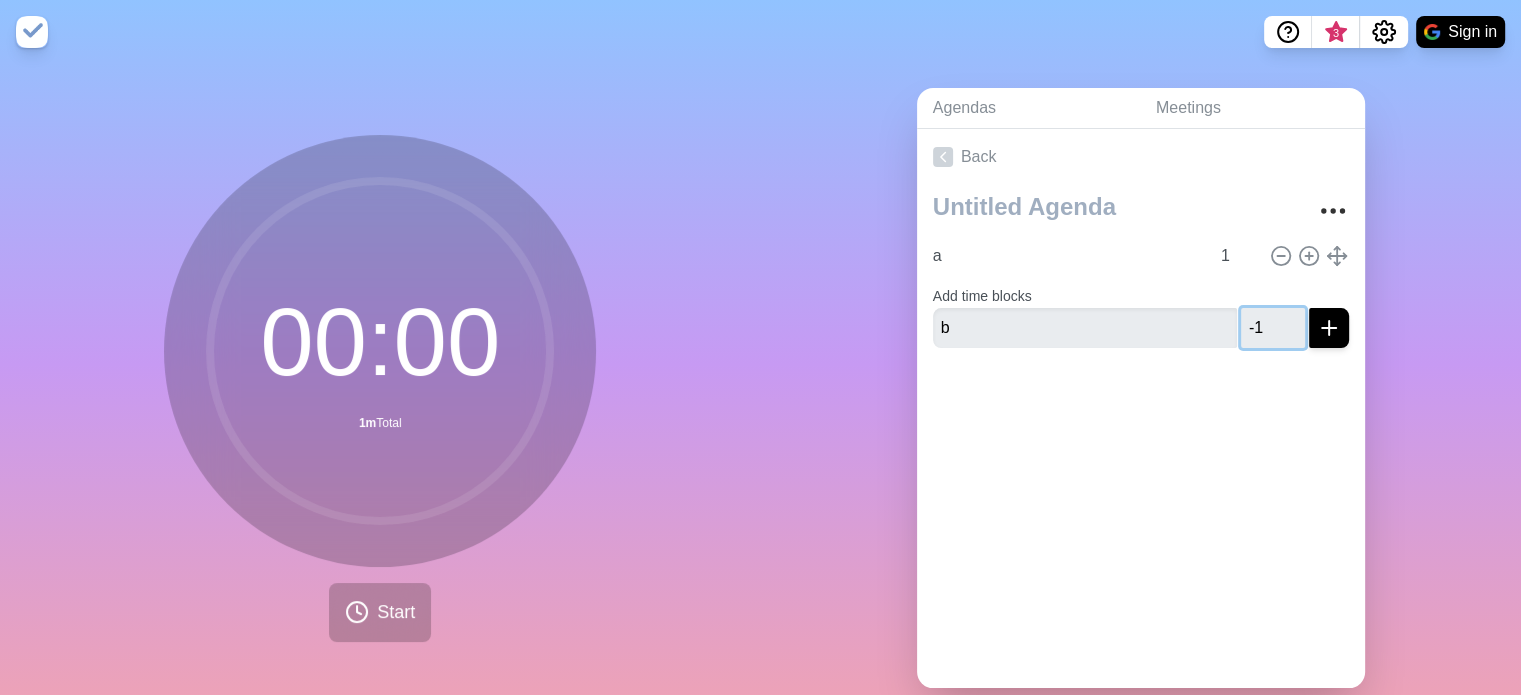 click on "-1" at bounding box center (1273, 328) 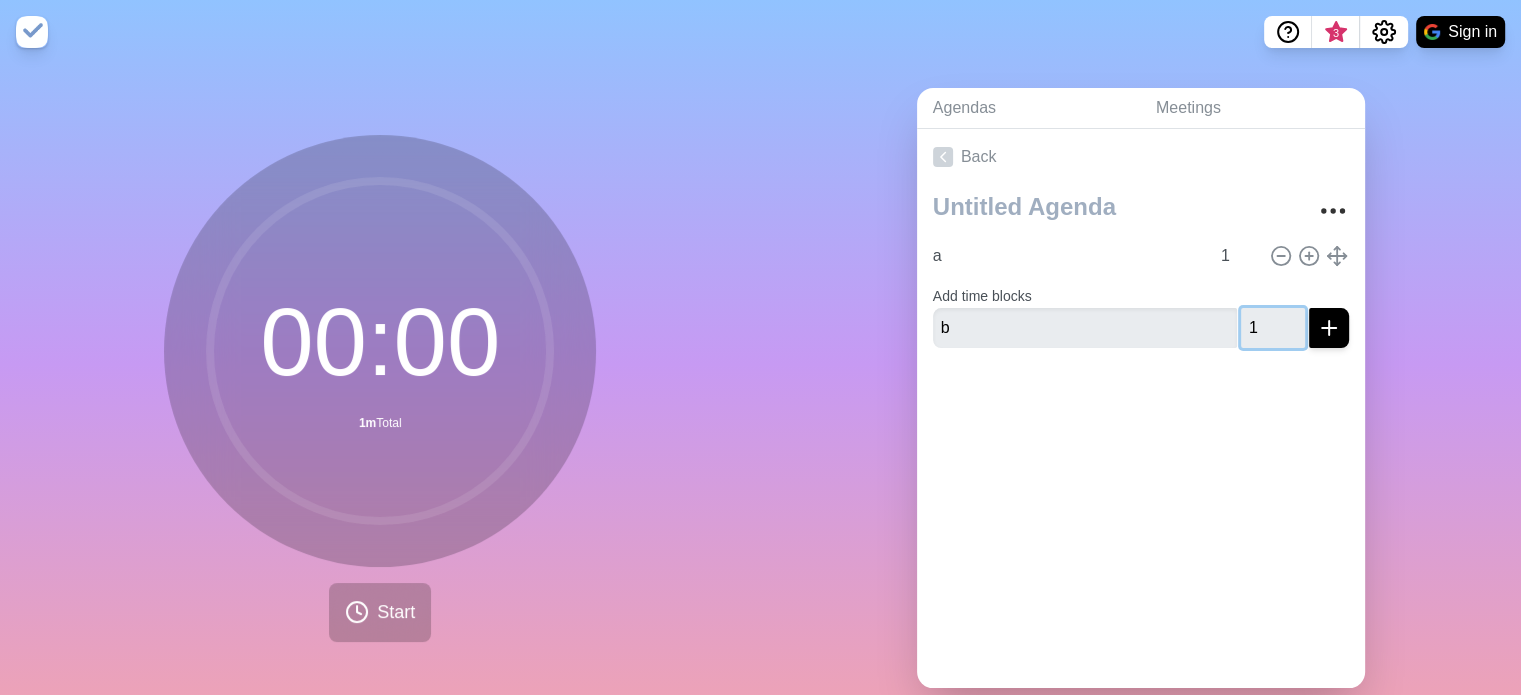 type on "1" 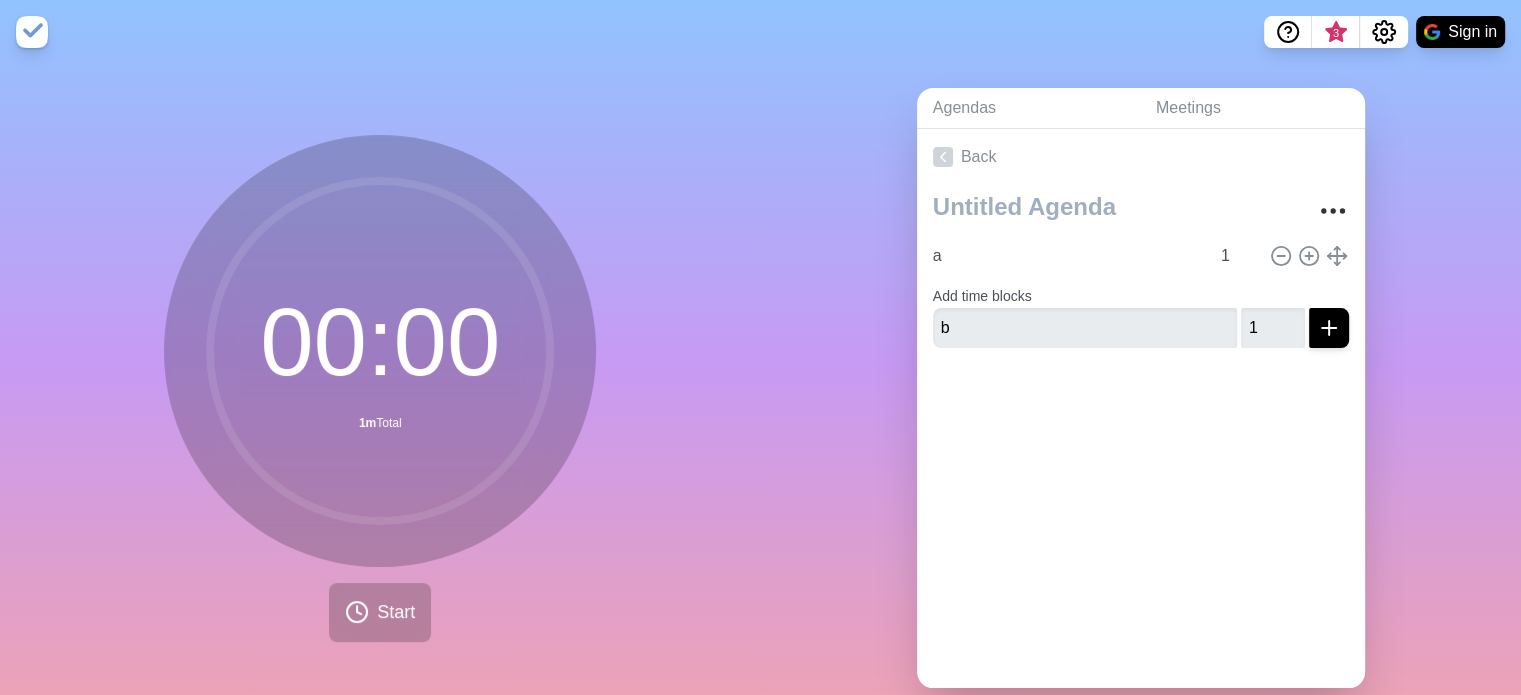 click on "Back               a   1           Add time blocks   b   1" at bounding box center [1141, 408] 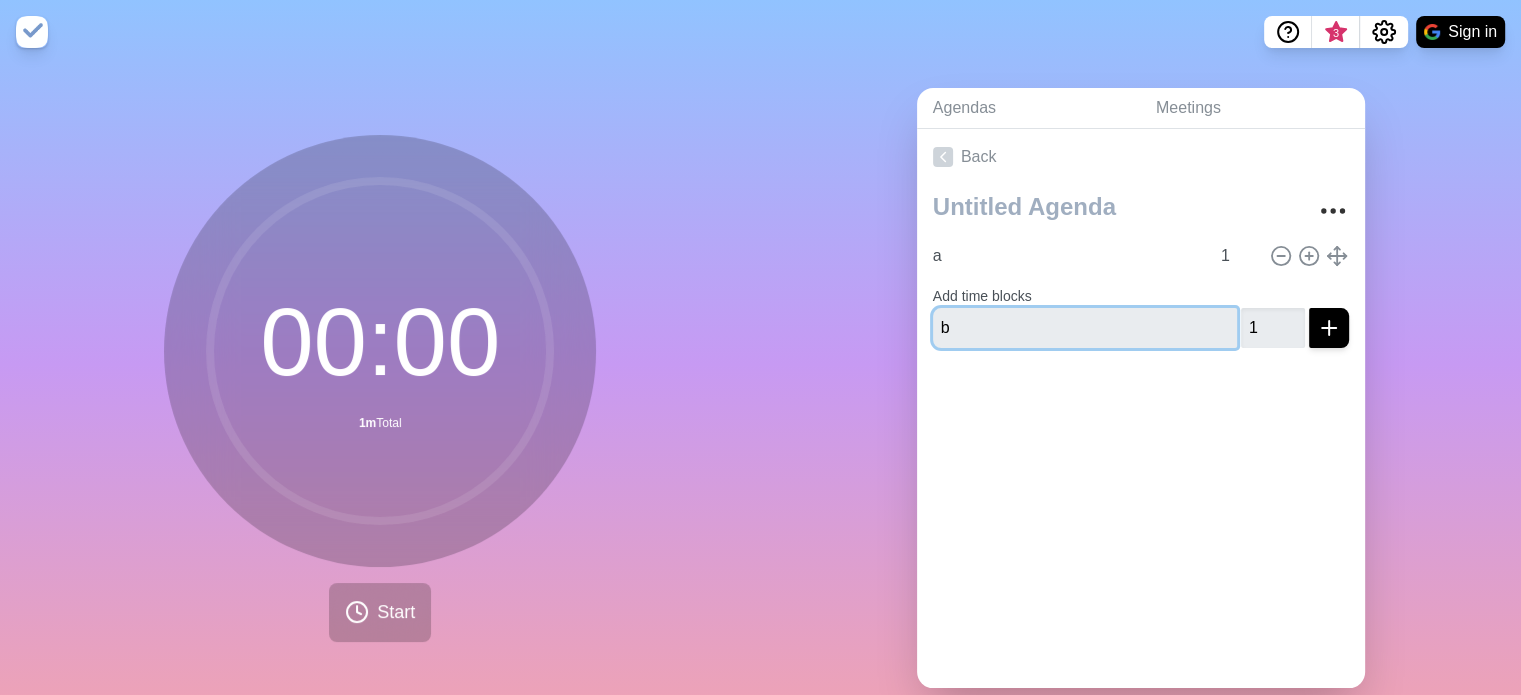 click on "b" at bounding box center [1085, 328] 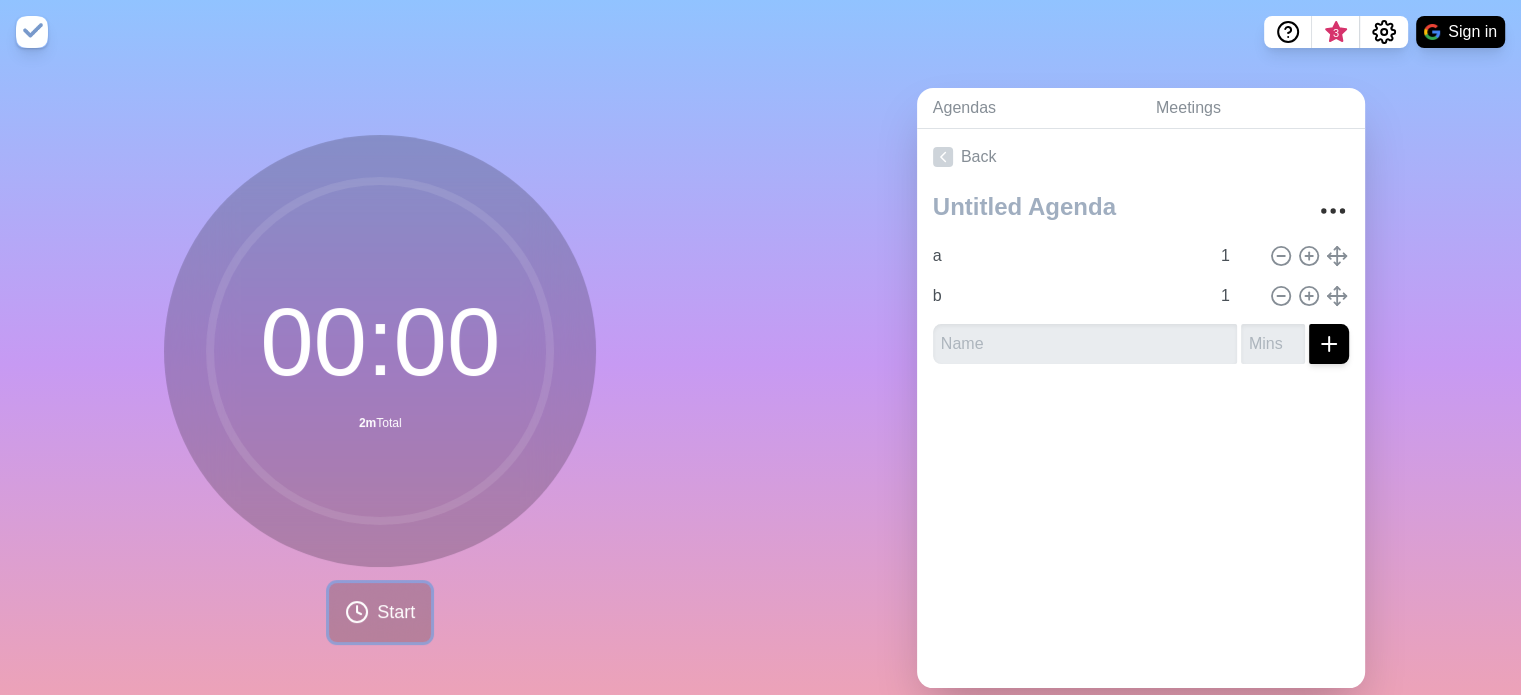 click on "Start" at bounding box center [396, 612] 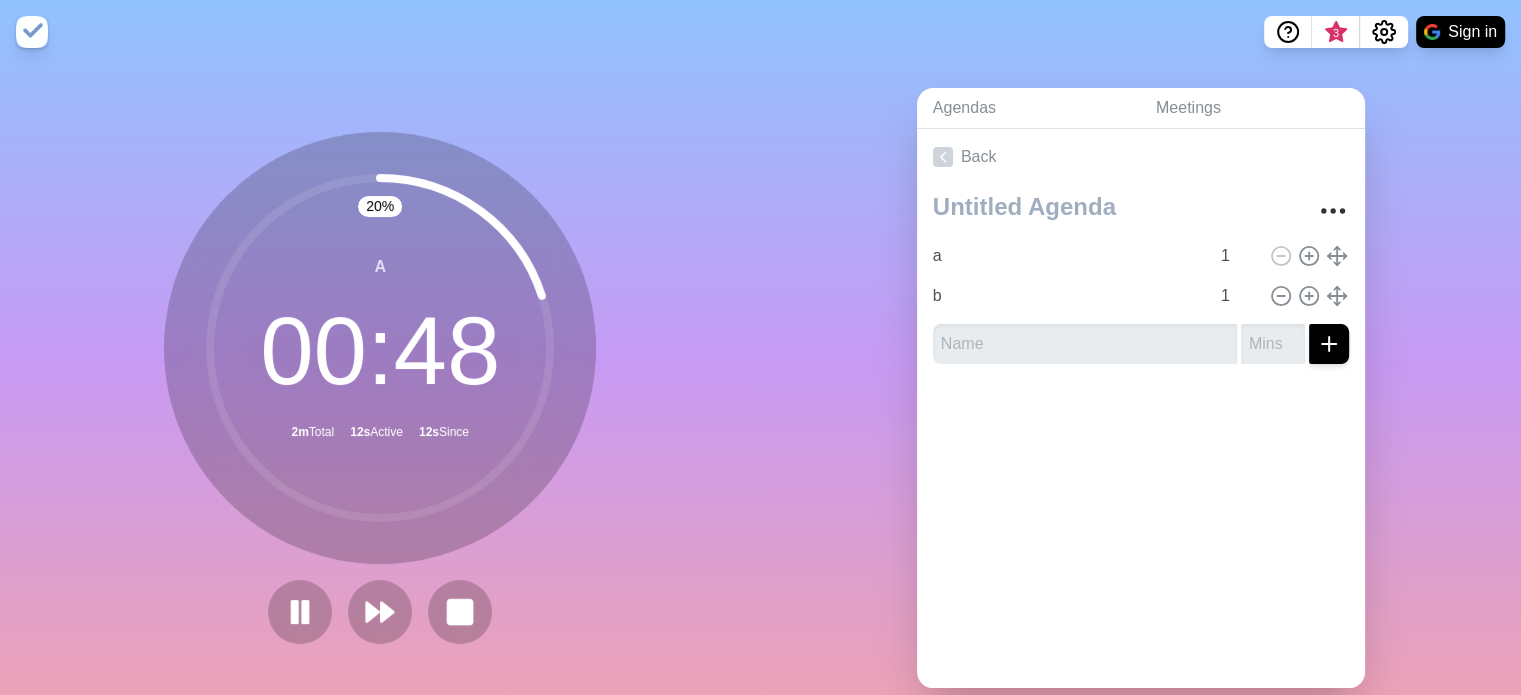 drag, startPoint x: 1156, startPoint y: 496, endPoint x: 1142, endPoint y: 559, distance: 64.53681 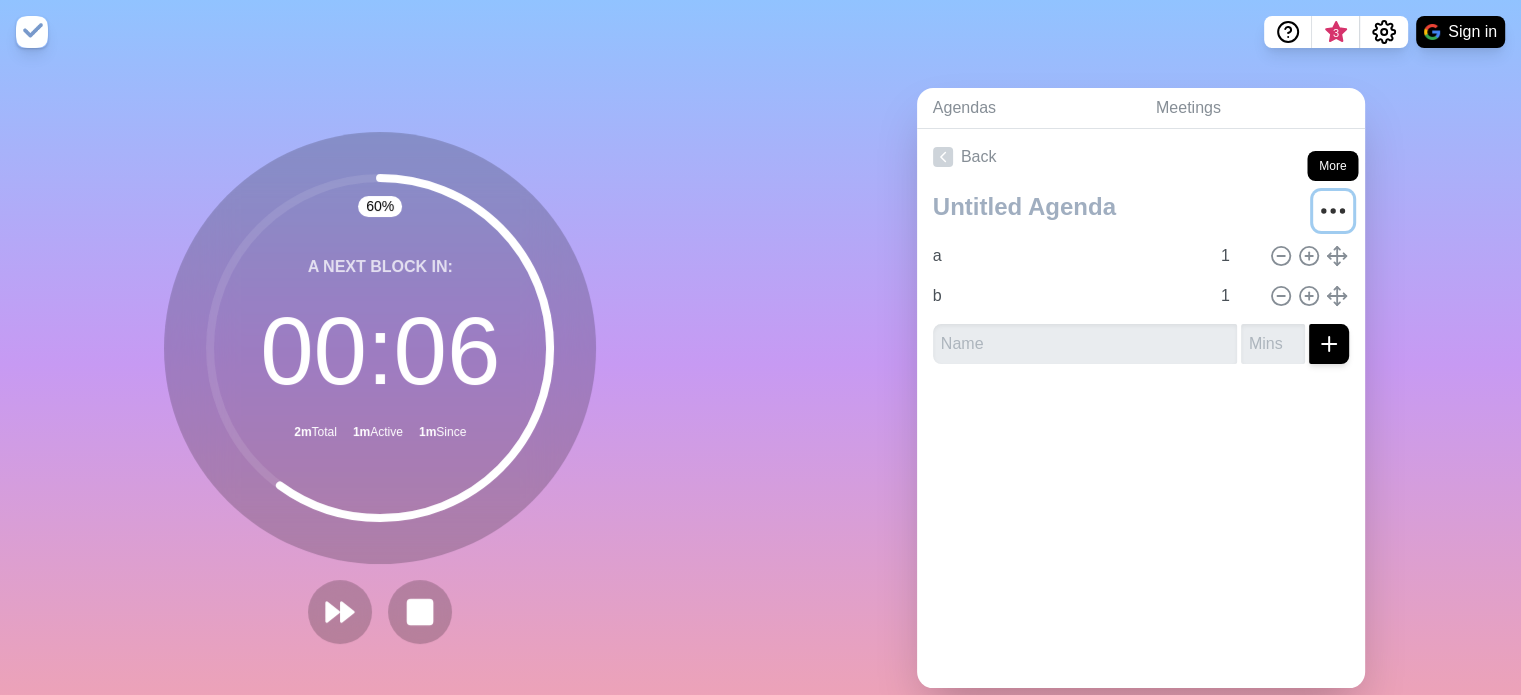 click 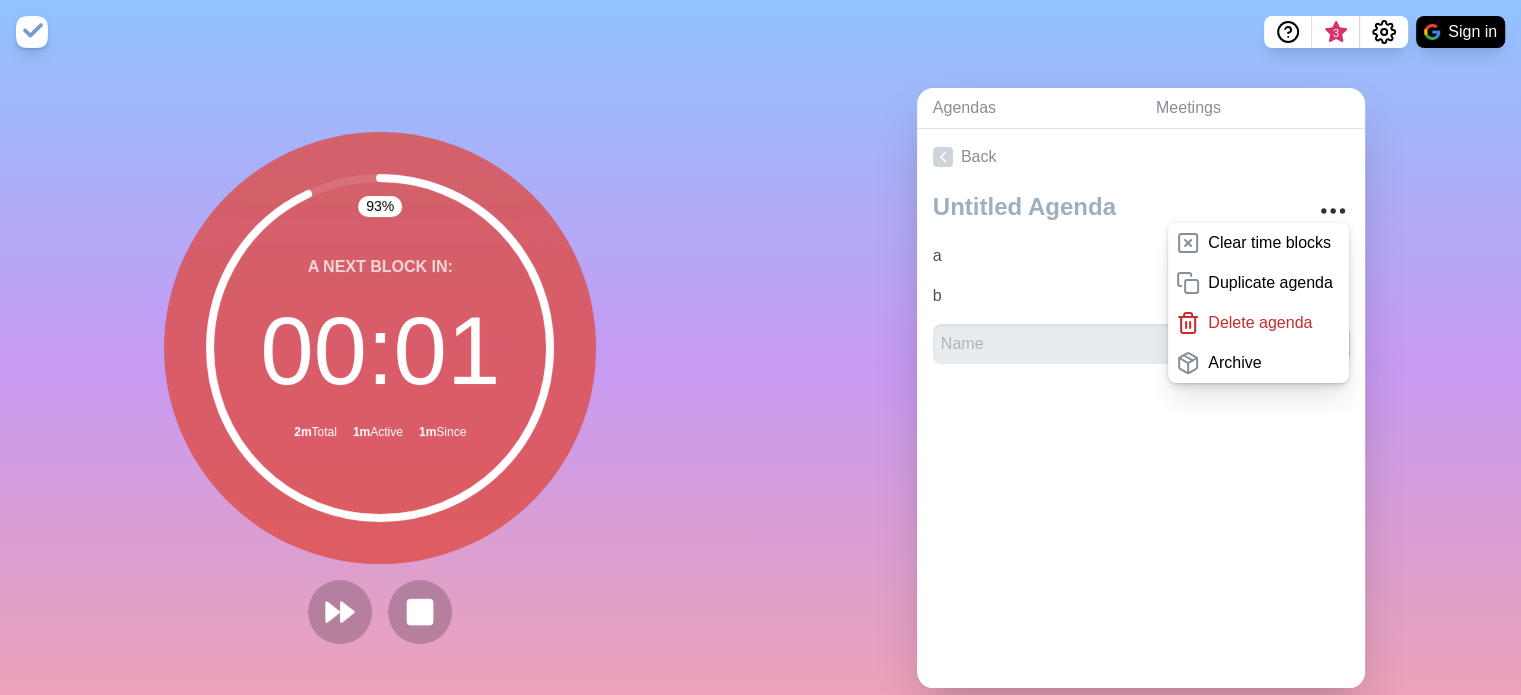 click 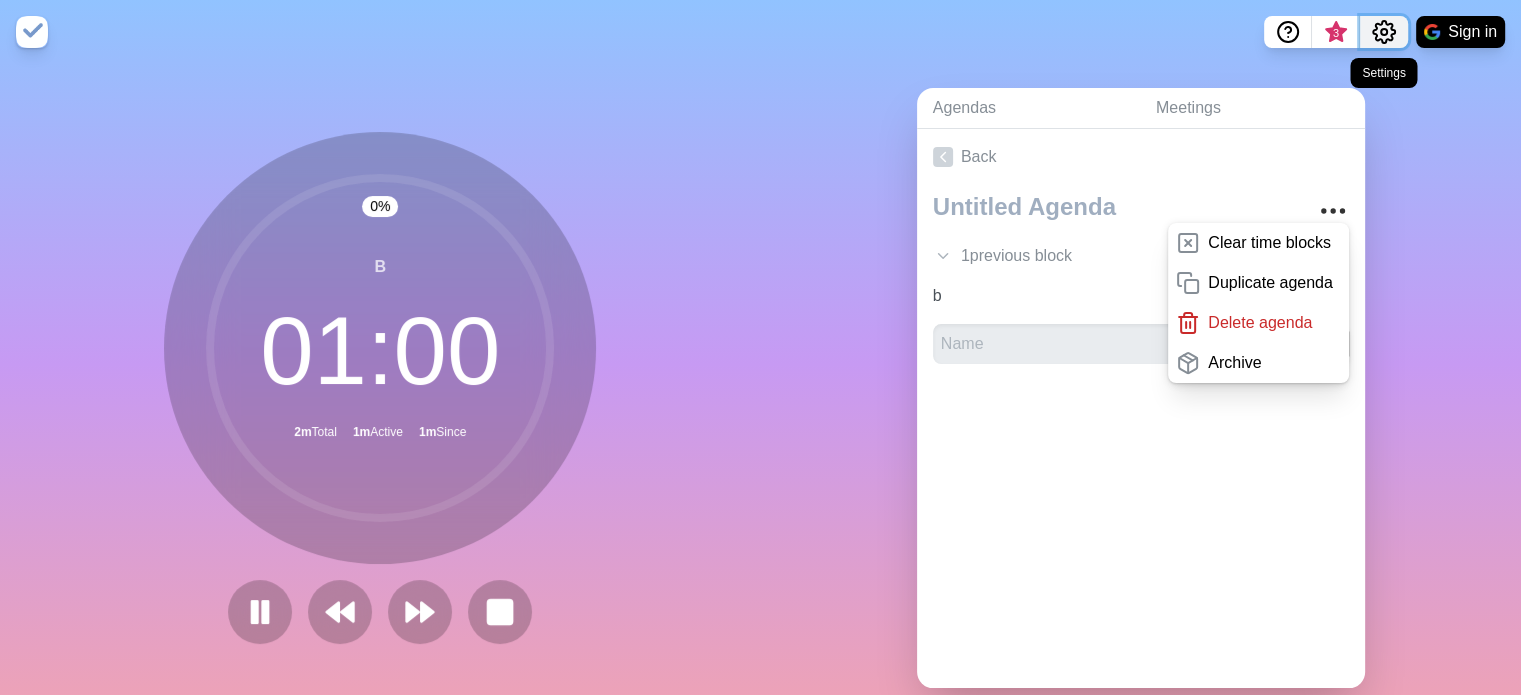 click 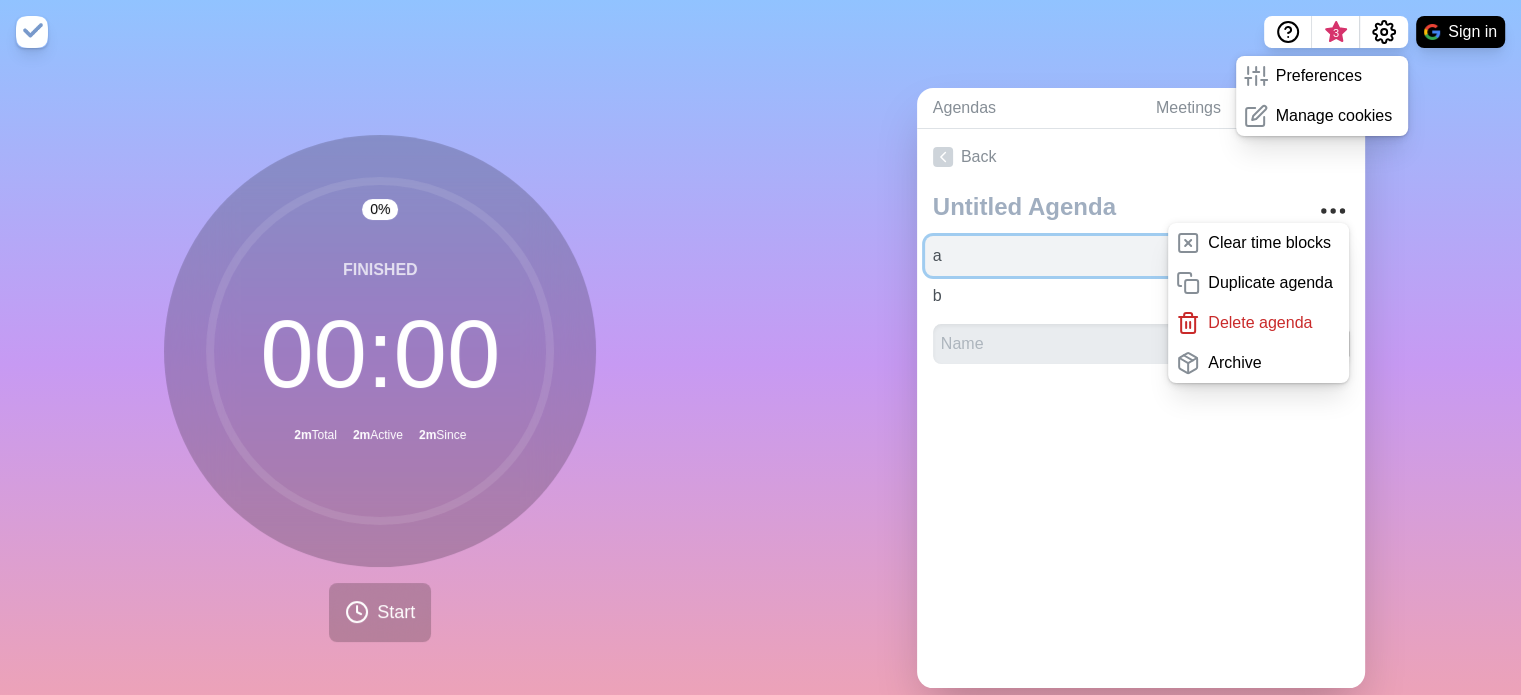click on "a" at bounding box center [1067, 256] 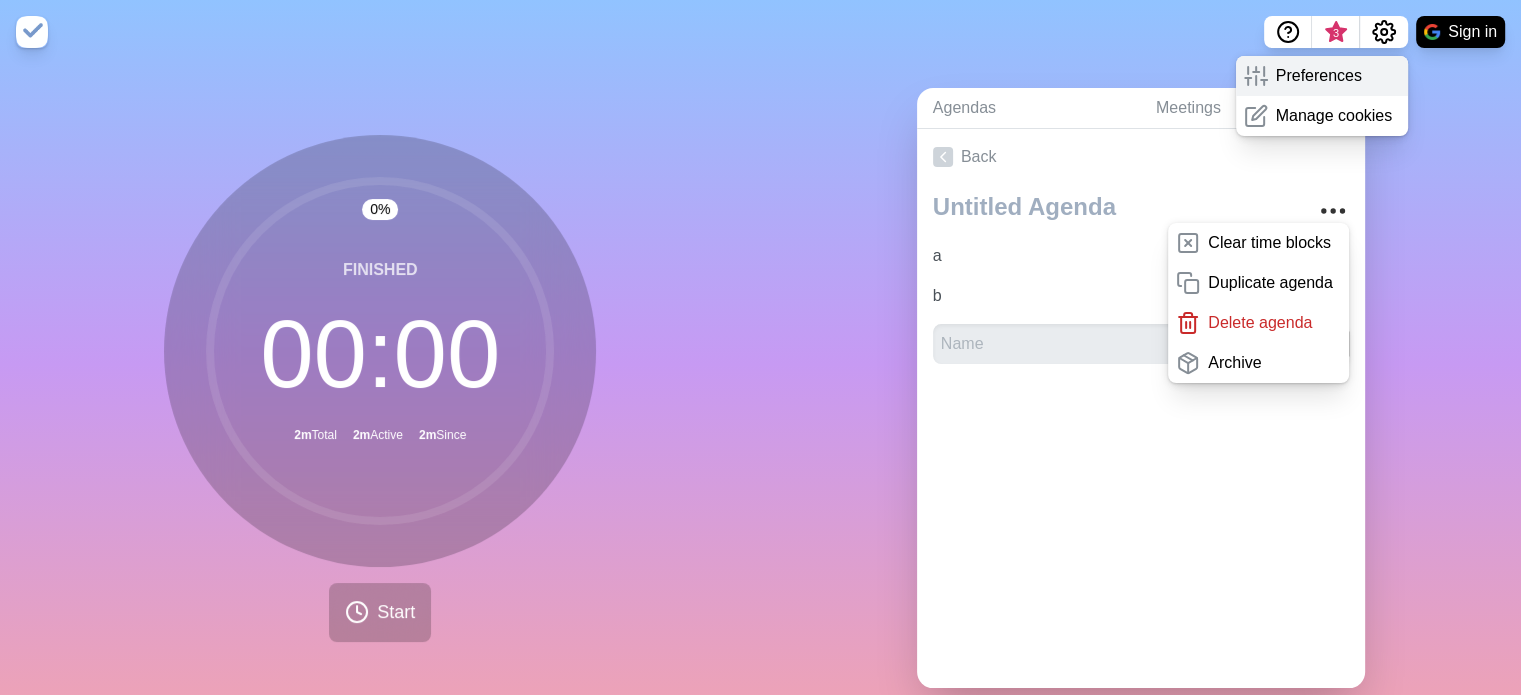 click on "Preferences" at bounding box center (1322, 76) 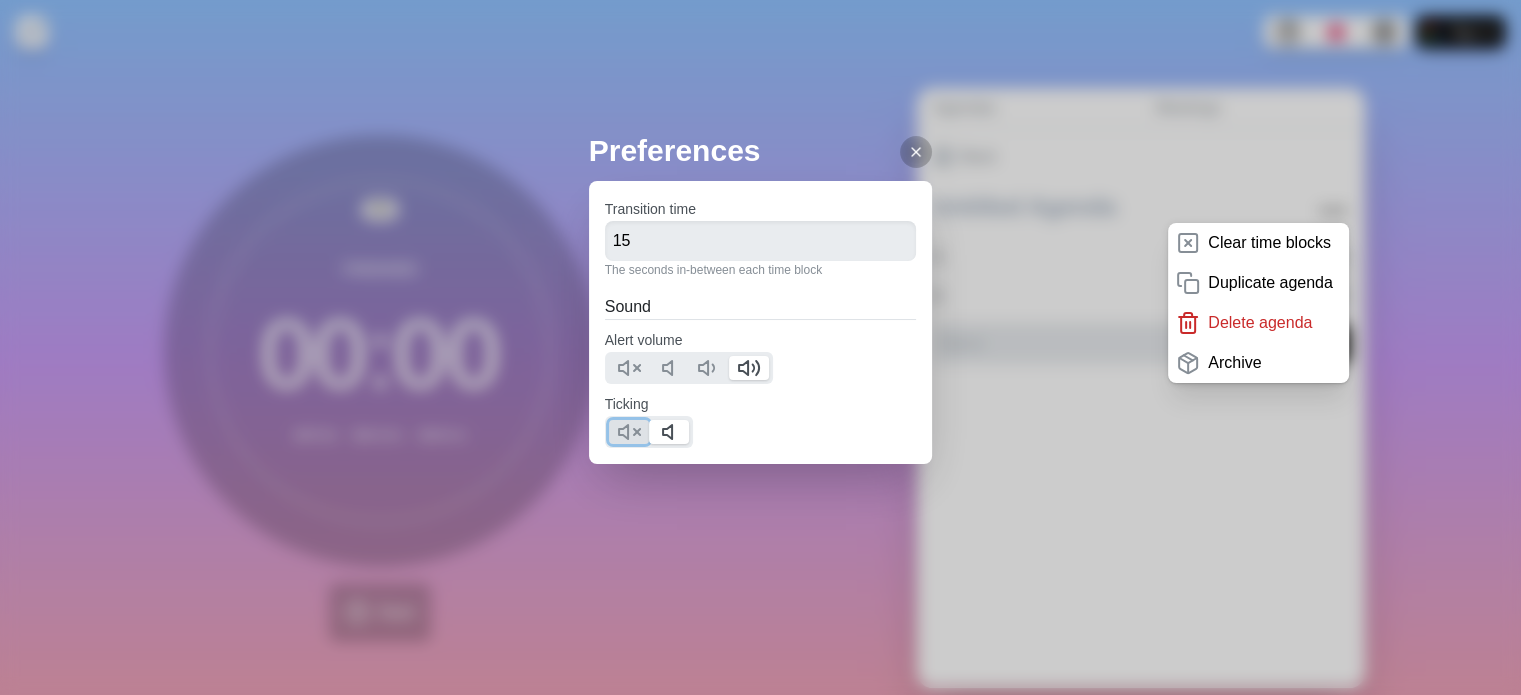 click 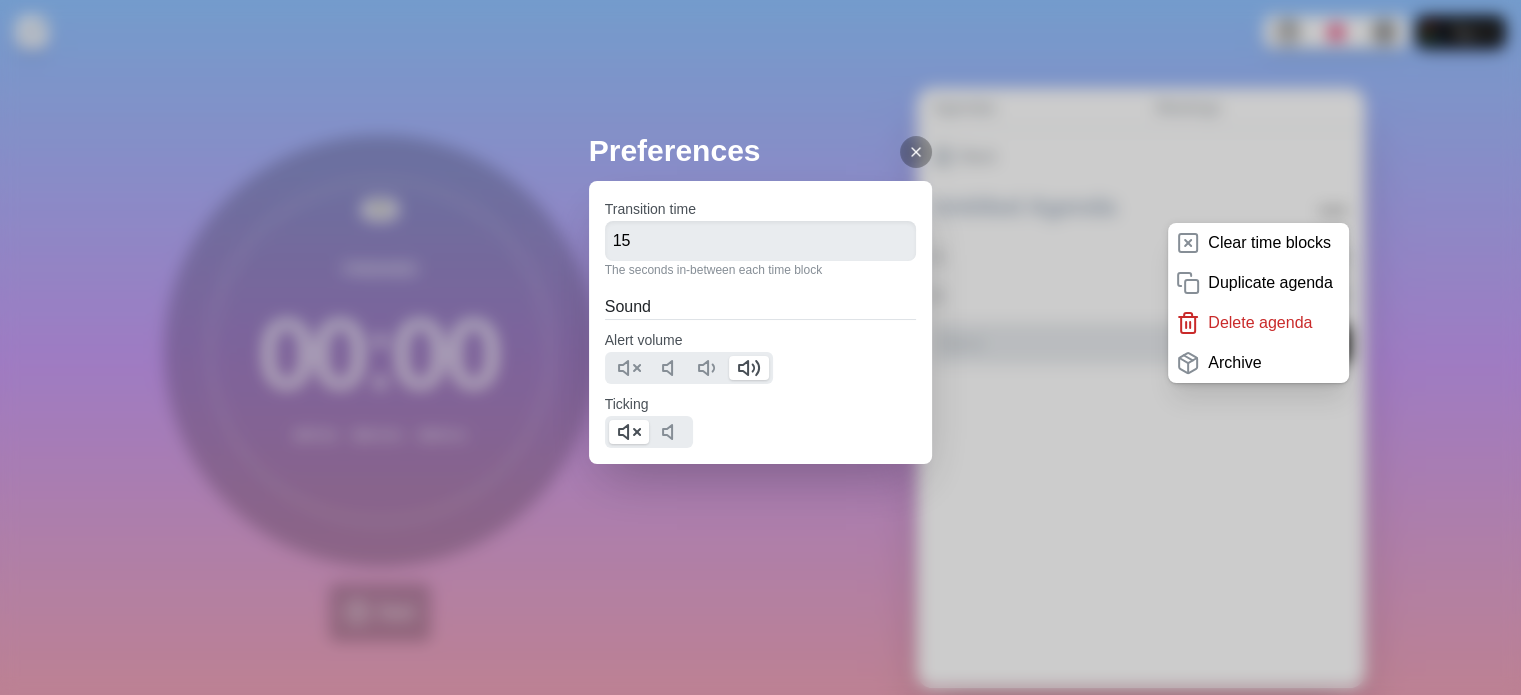 click at bounding box center [916, 152] 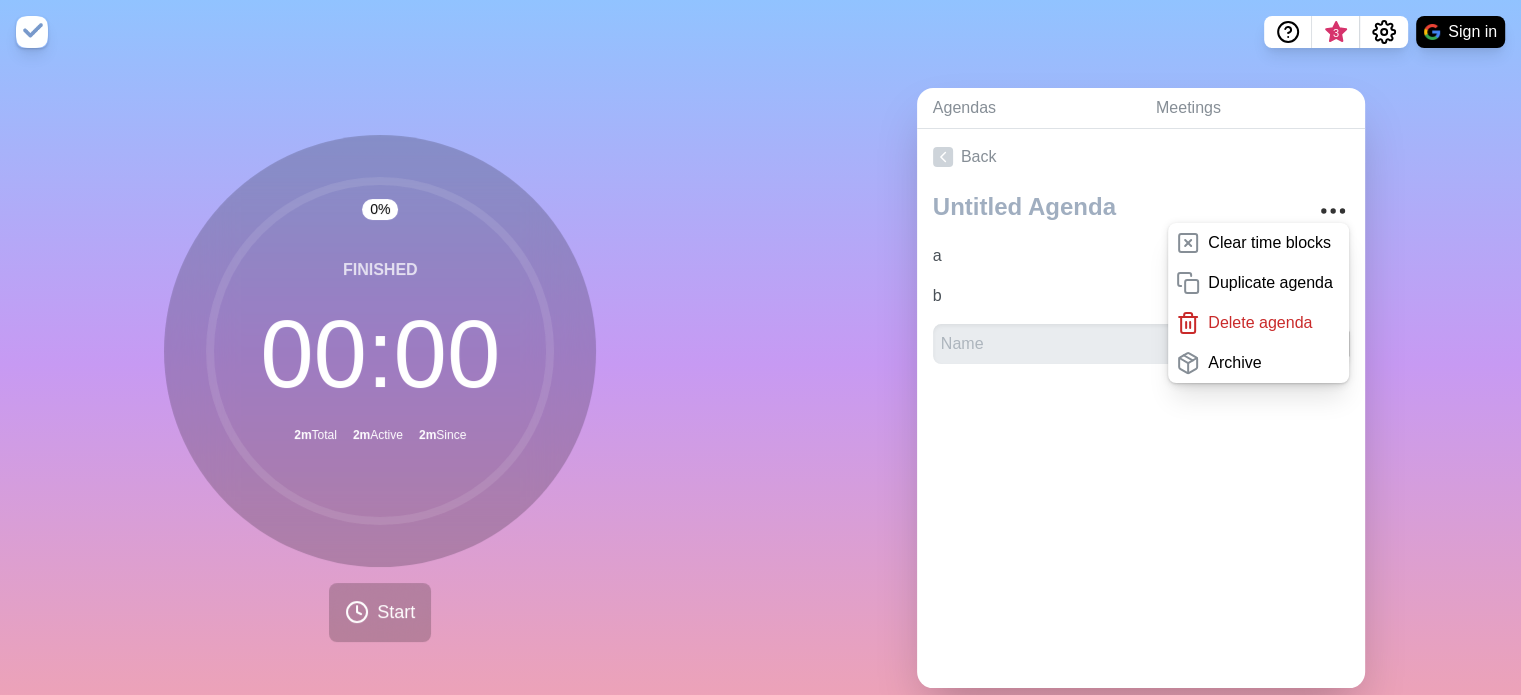 click on "Back             Clear time blocks   Duplicate agenda   Delete agenda     Archive     a   1       b   1" at bounding box center (1141, 408) 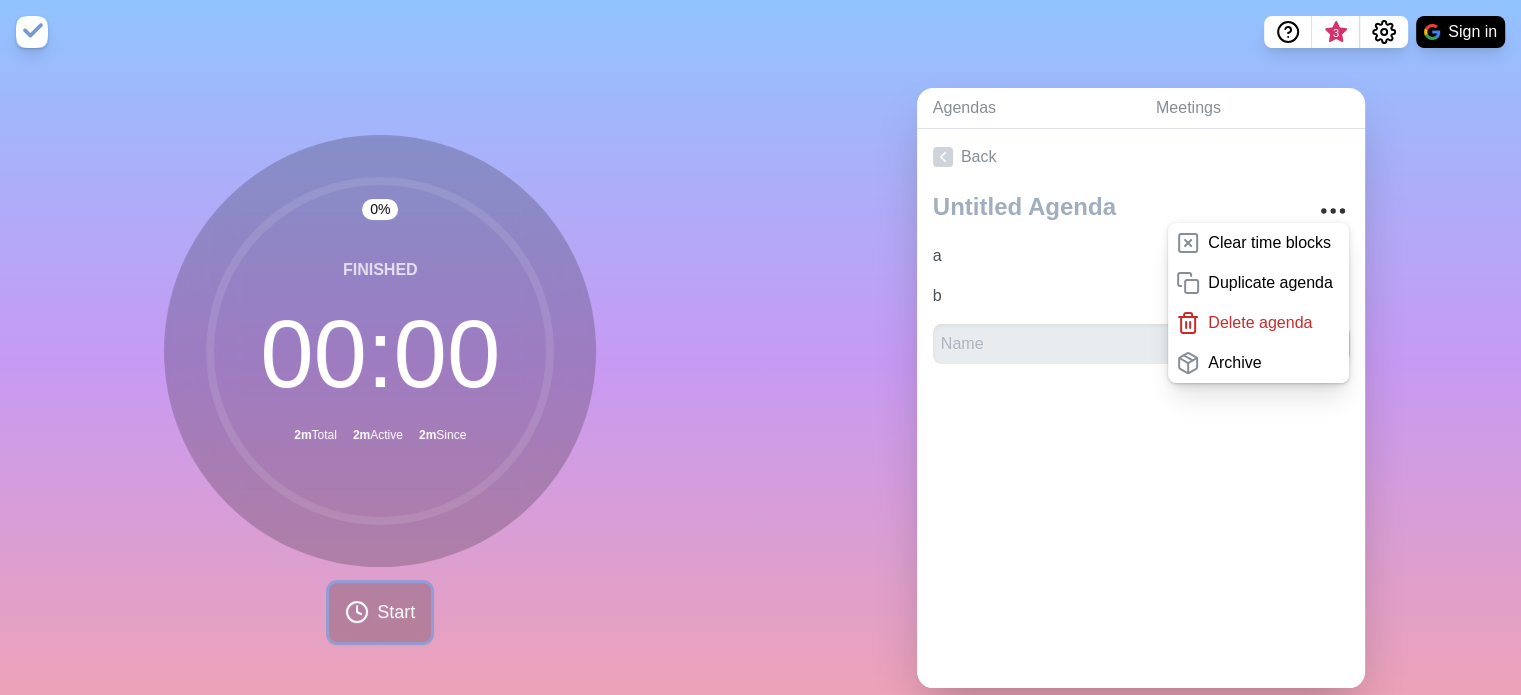 click on "Start" at bounding box center (396, 612) 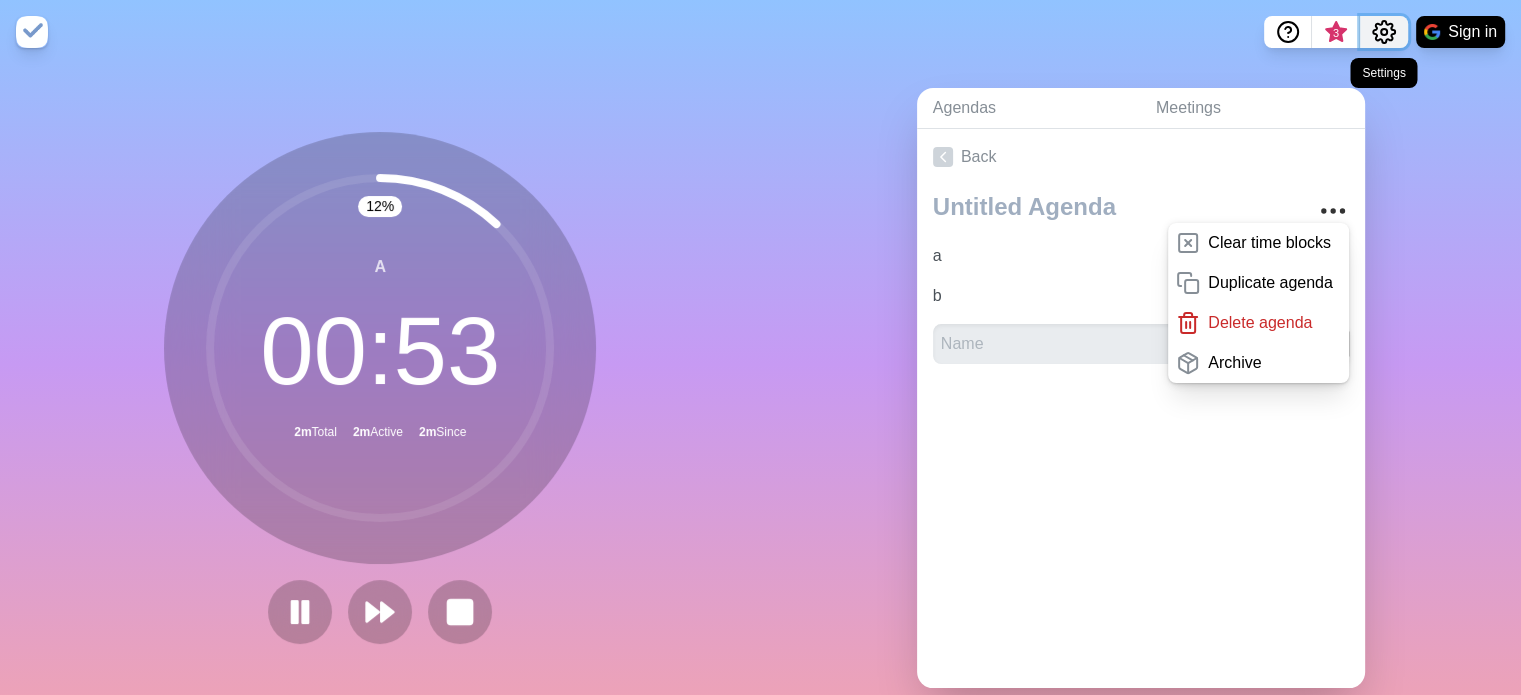 click 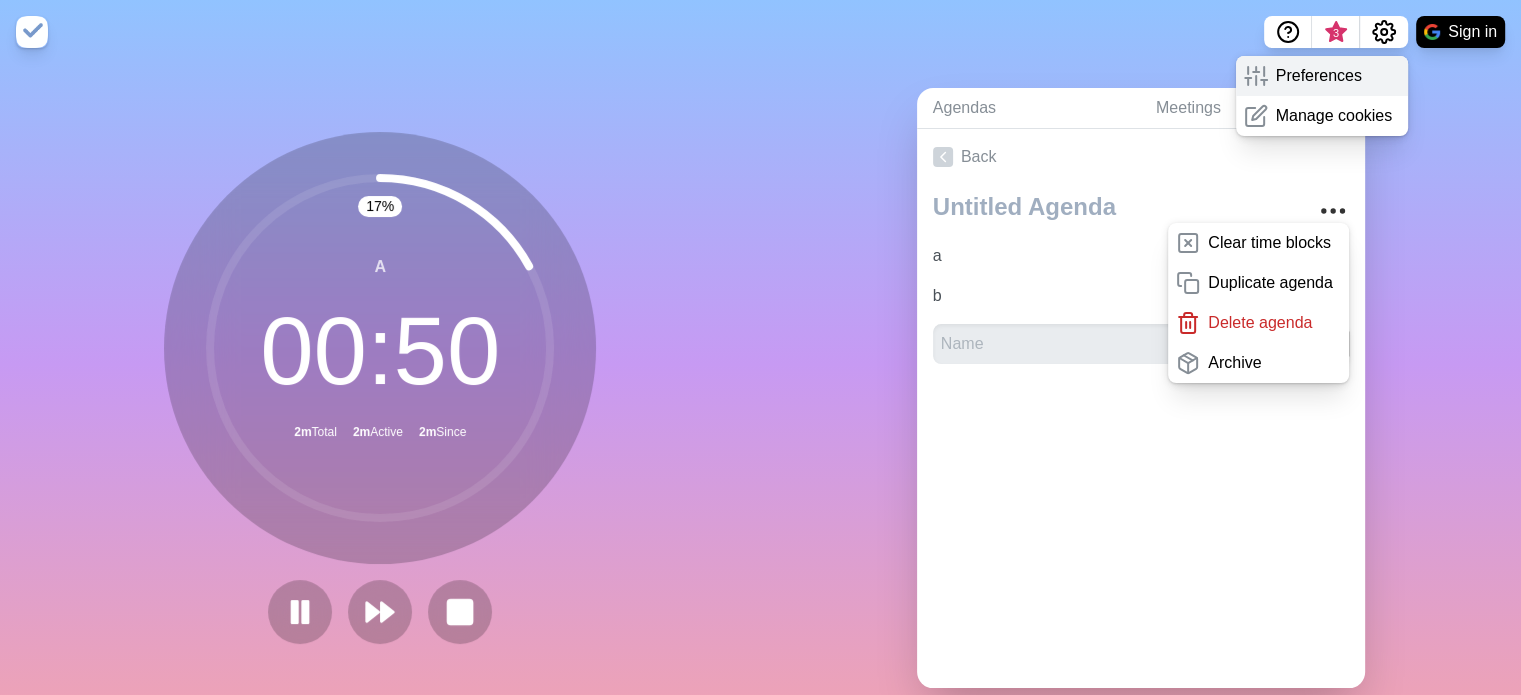 click on "Preferences" at bounding box center (1319, 76) 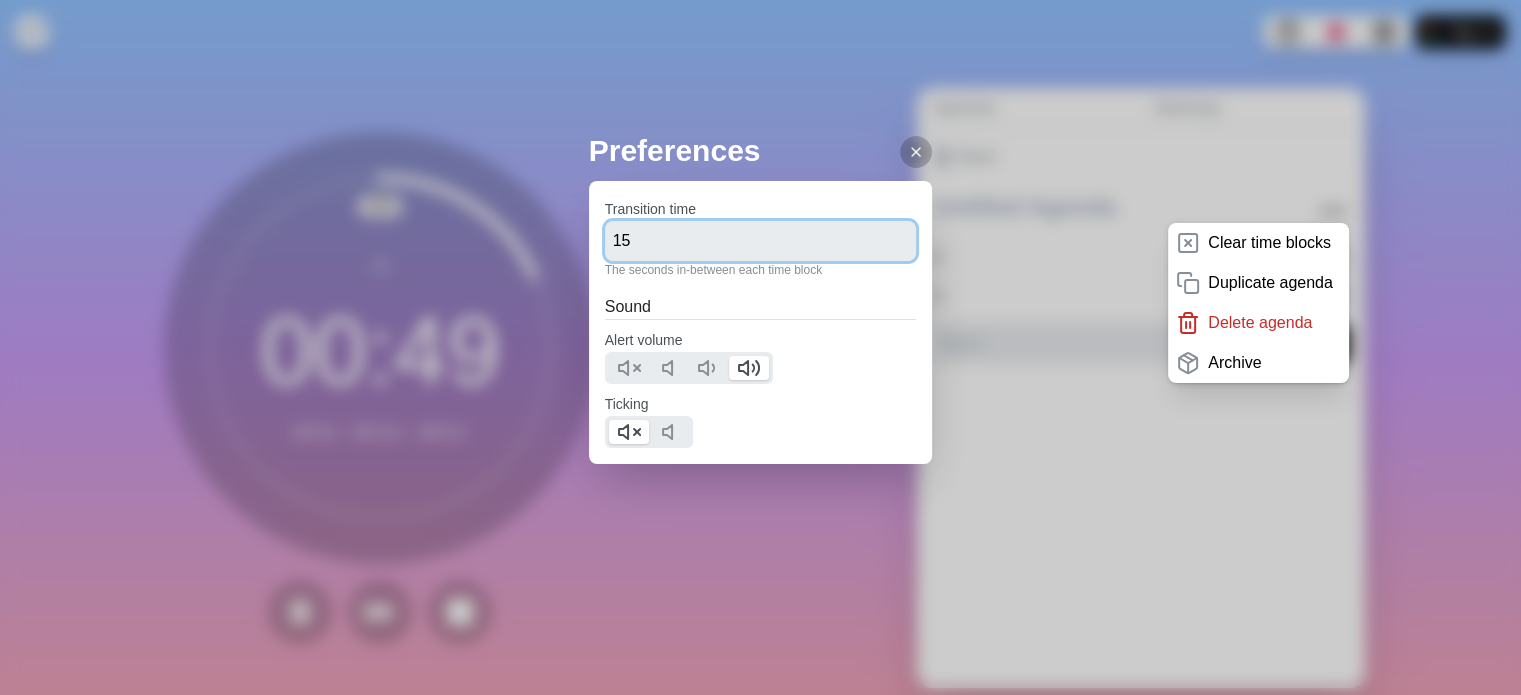 click on "15" at bounding box center [761, 241] 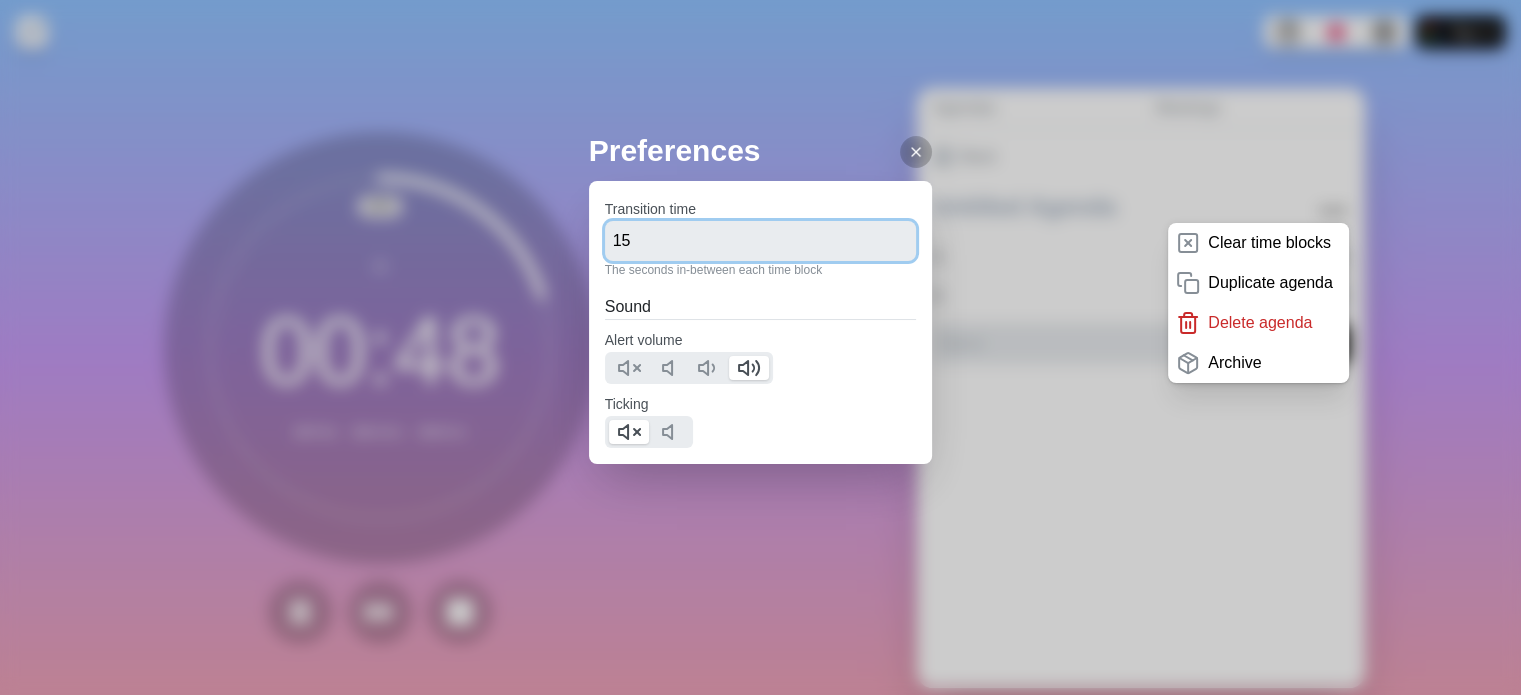 type on "1" 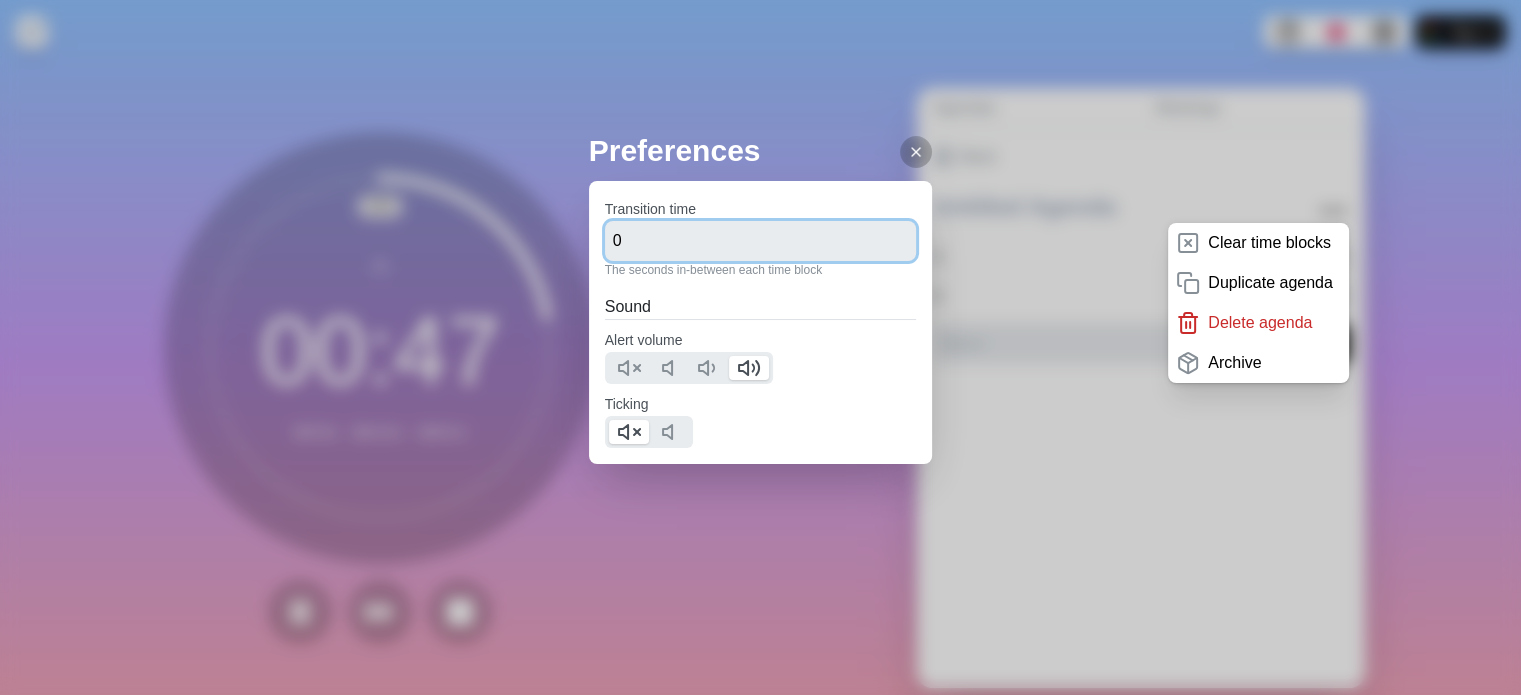 type on "0" 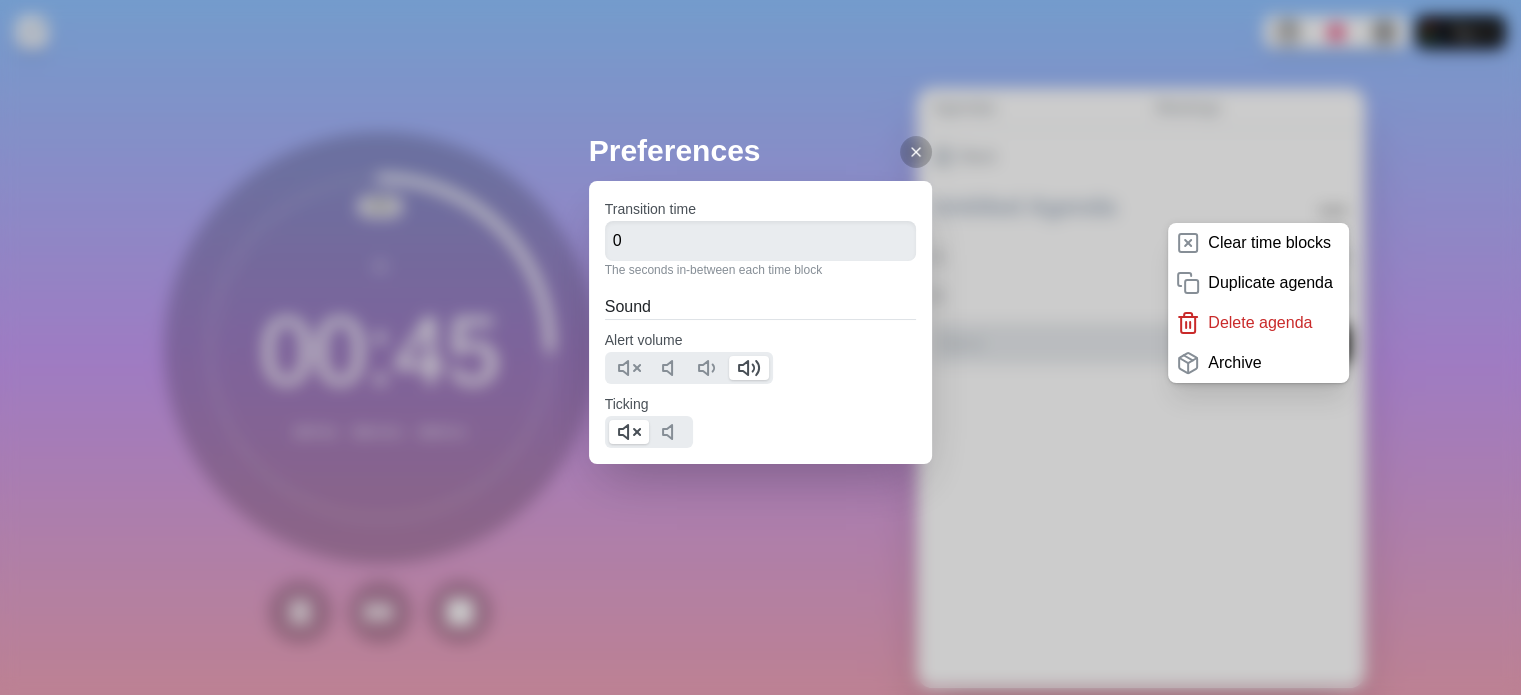 click on "Preferences     Transition time   0   The seconds in-between each time block   Sound     Alert volume           Ticking" at bounding box center (760, 347) 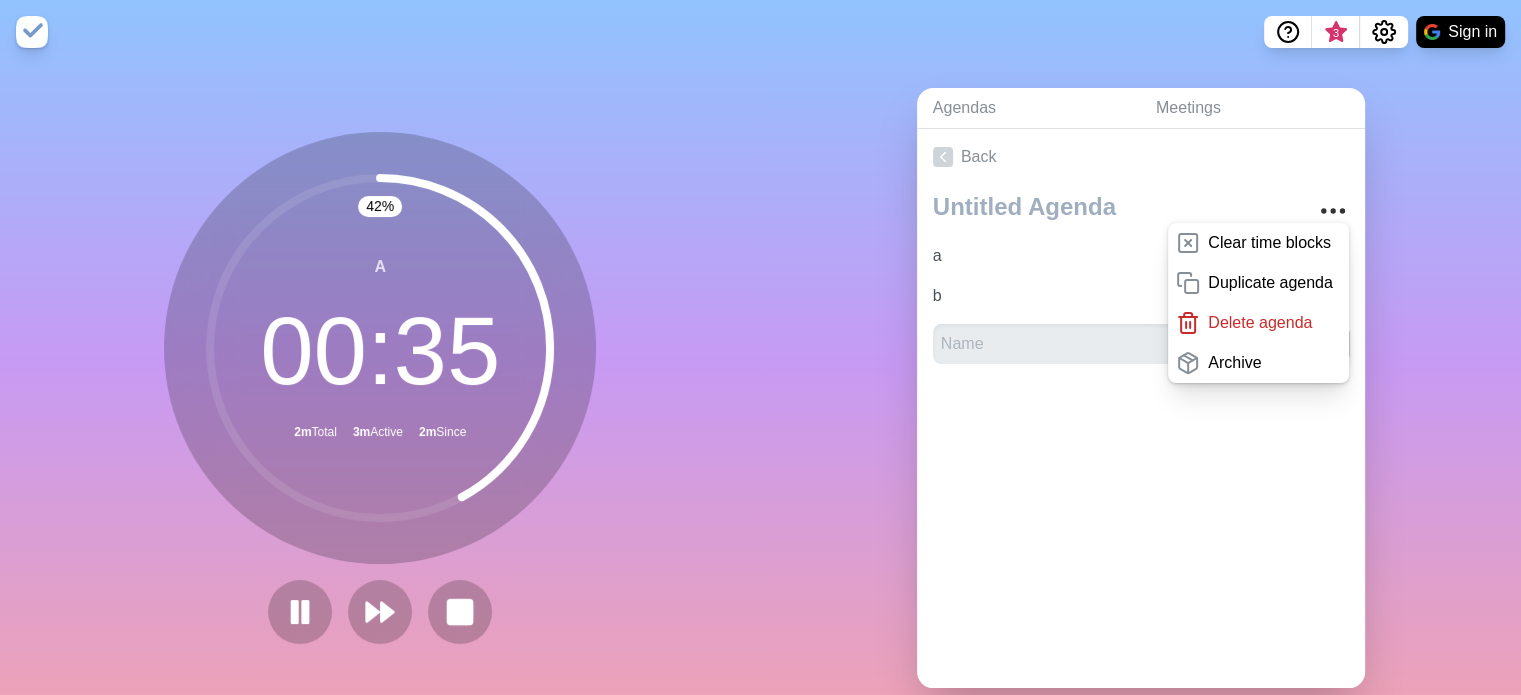 click on "Back             Clear time blocks   Duplicate agenda   Delete agenda     Archive     a   1       b   1" at bounding box center (1141, 408) 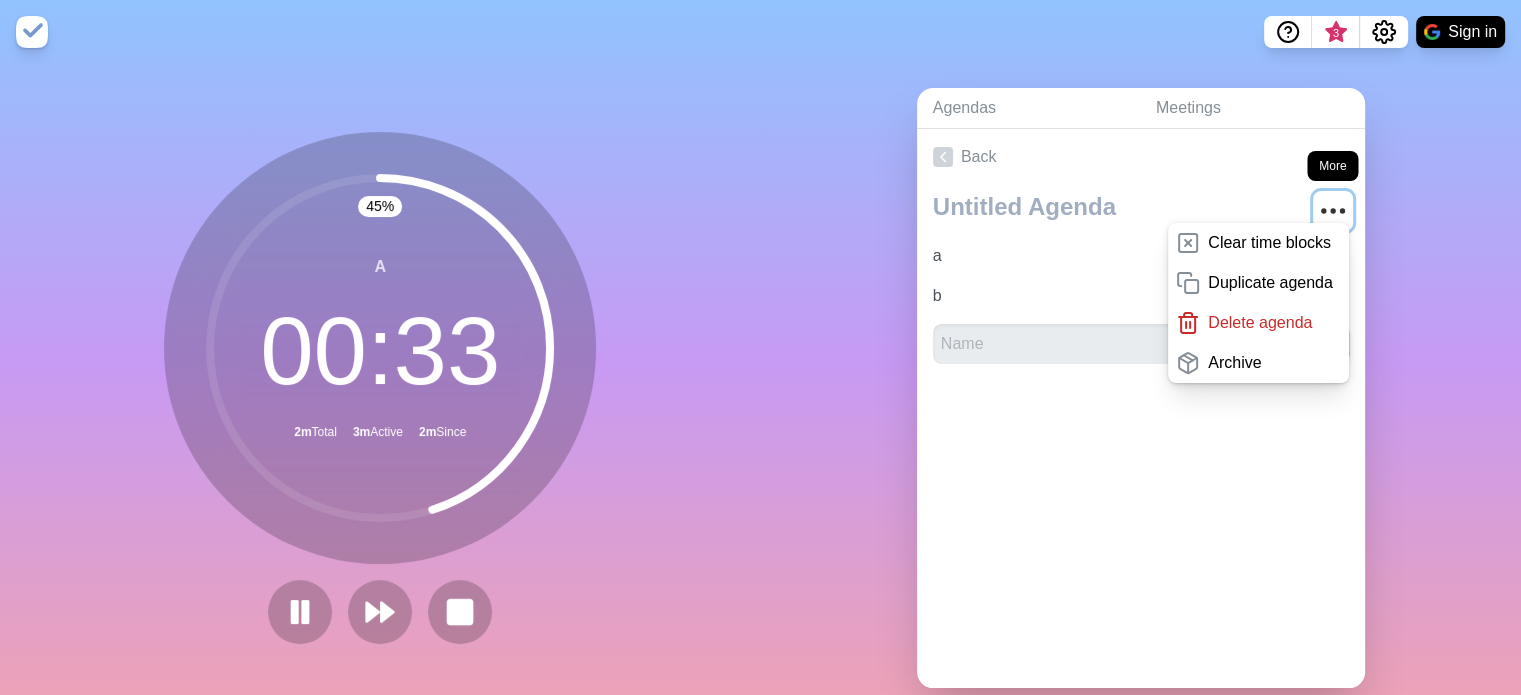 click 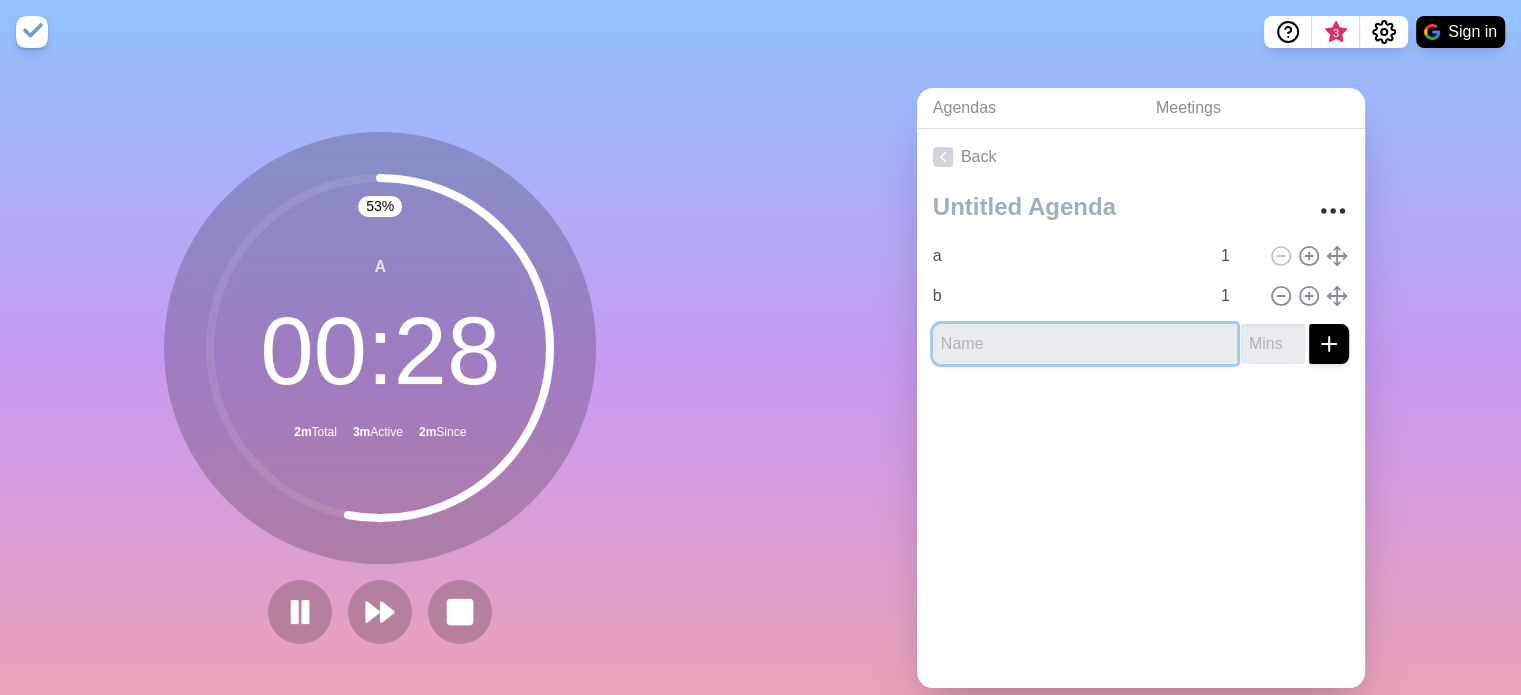click at bounding box center (1085, 344) 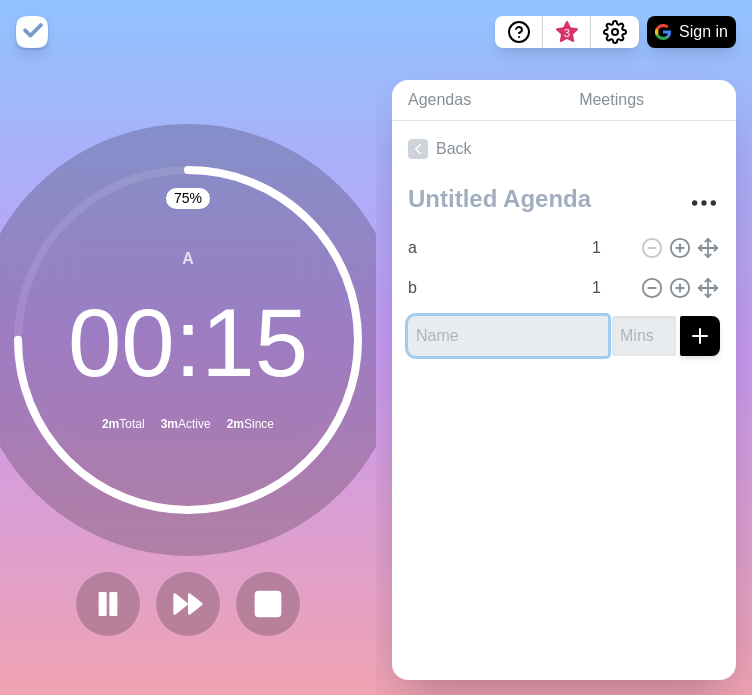 click at bounding box center (508, 336) 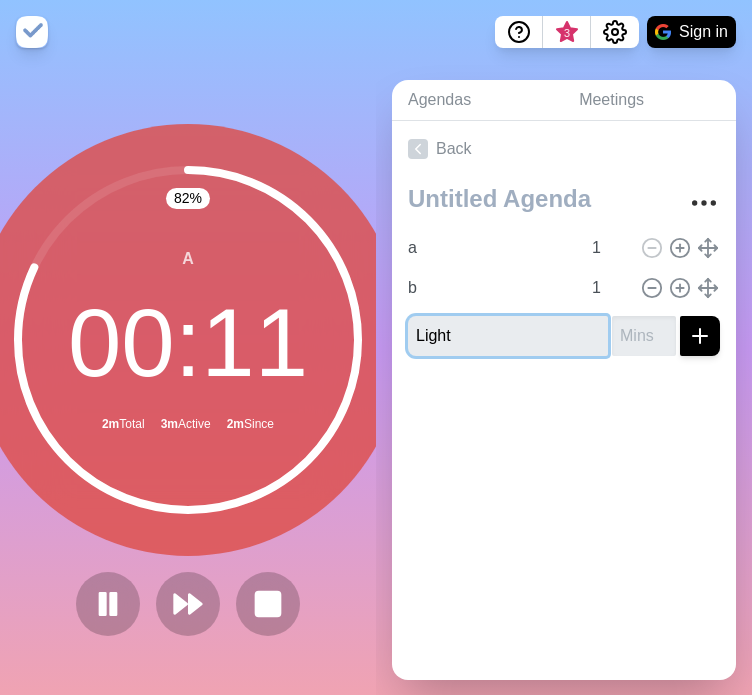 type on "Light" 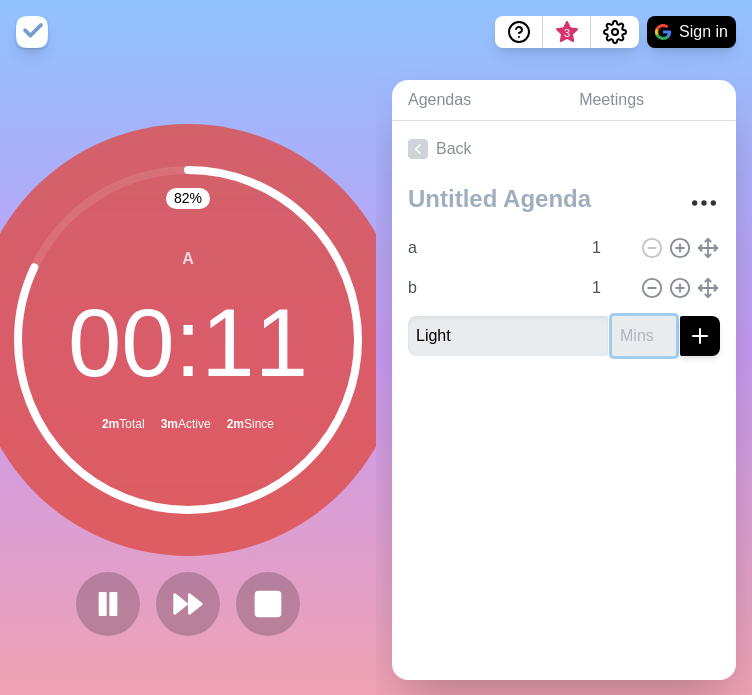 click at bounding box center (644, 336) 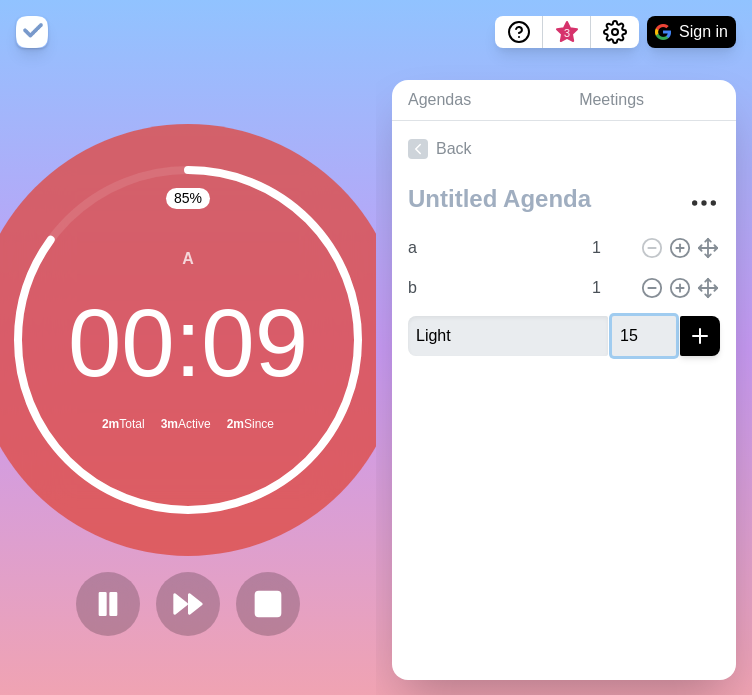 type on "15" 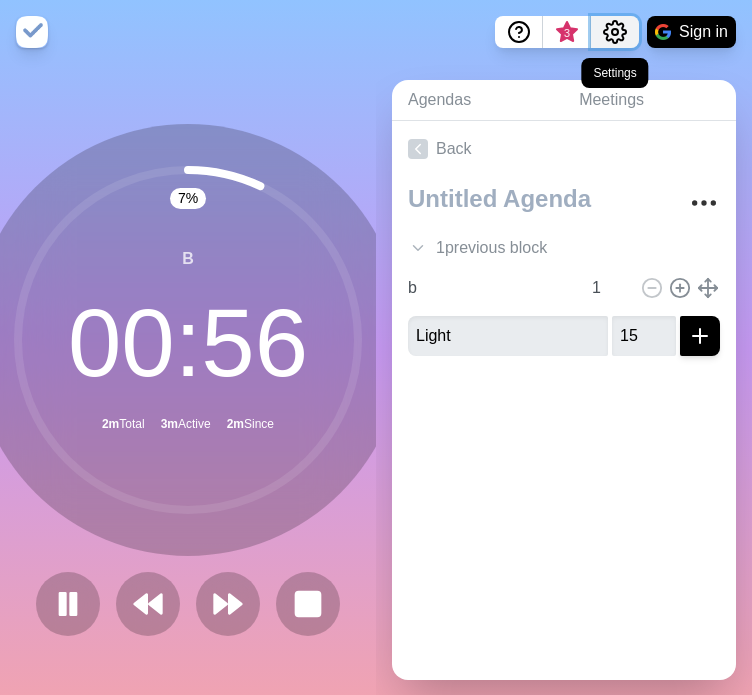 click at bounding box center [615, 32] 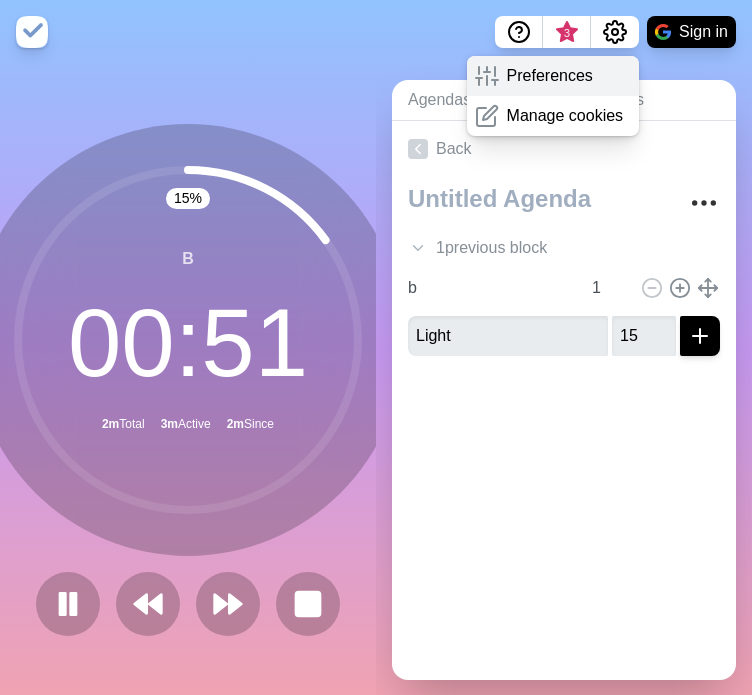click on "Preferences" at bounding box center [550, 76] 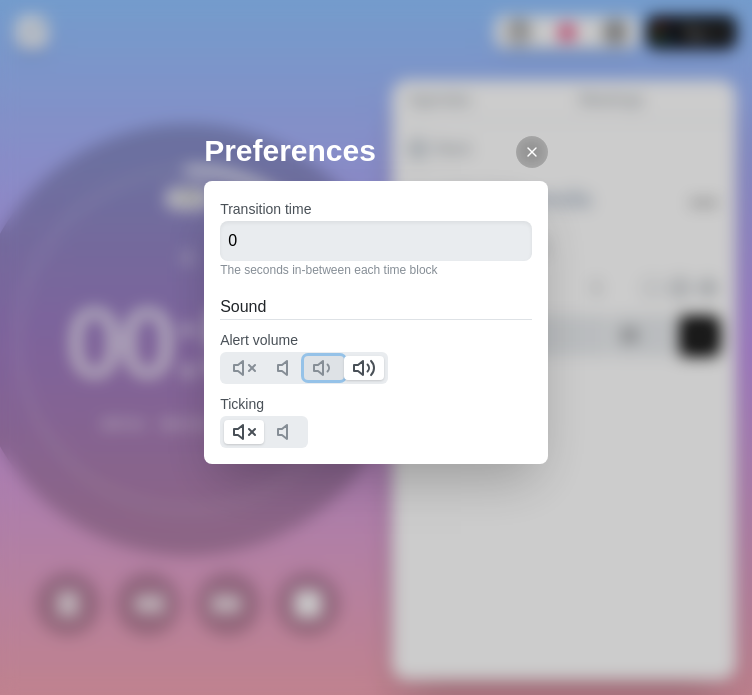 click 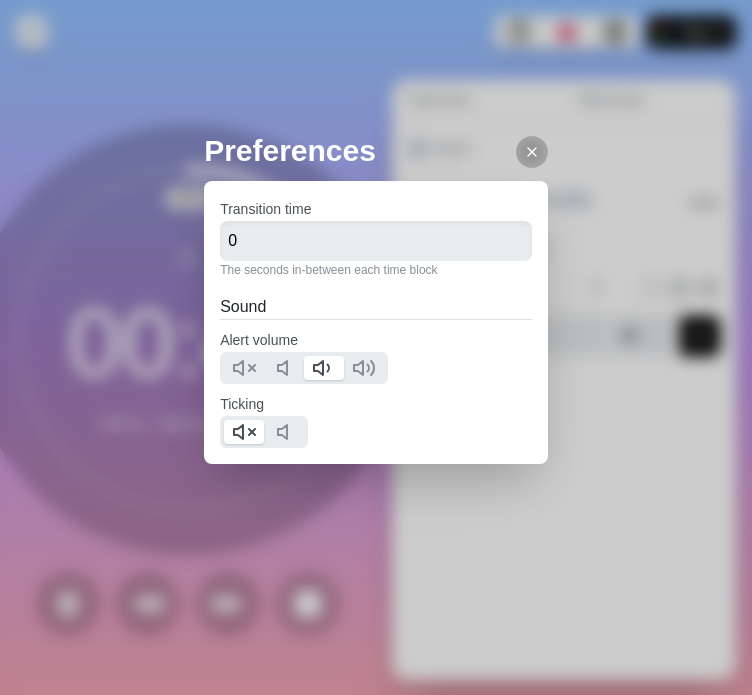 click on "Preferences     Transition time   0   The seconds in-between each time block   Sound     Alert volume           Ticking" at bounding box center (376, 347) 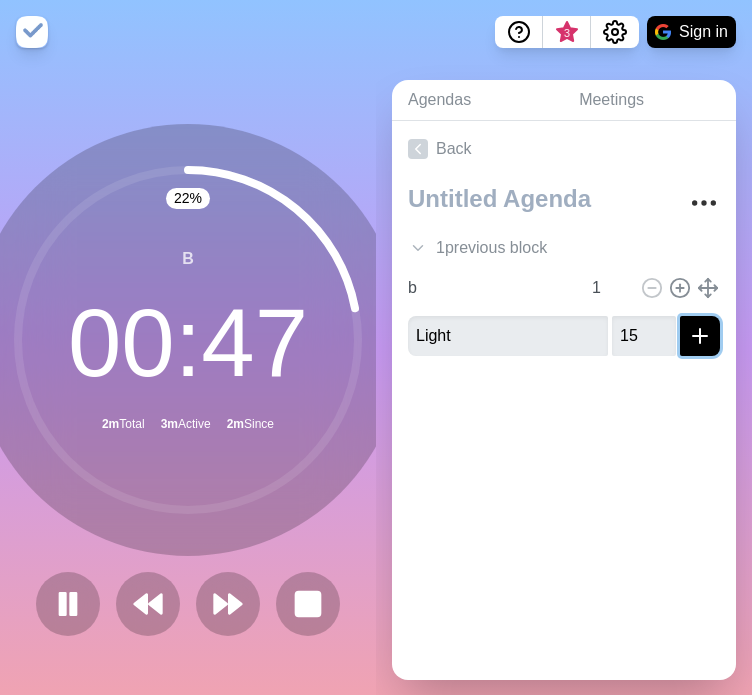 click 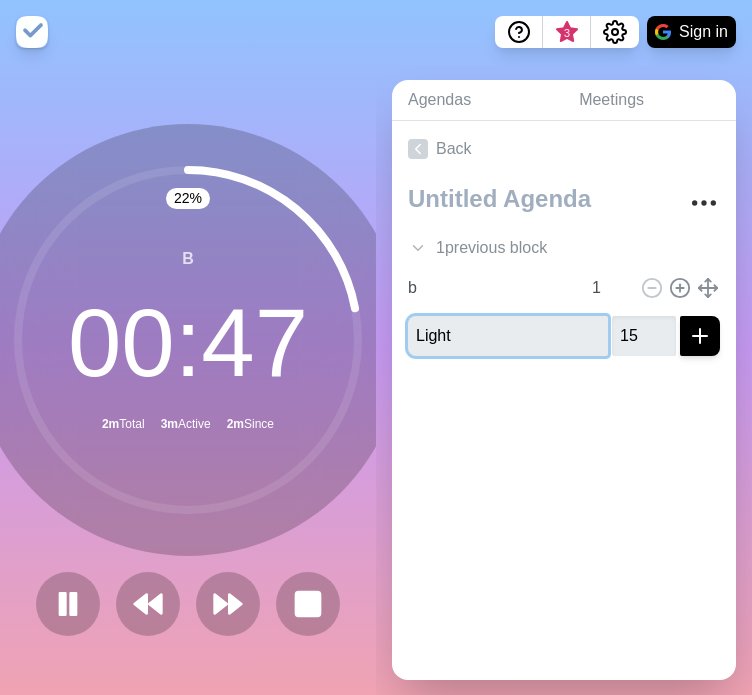 type 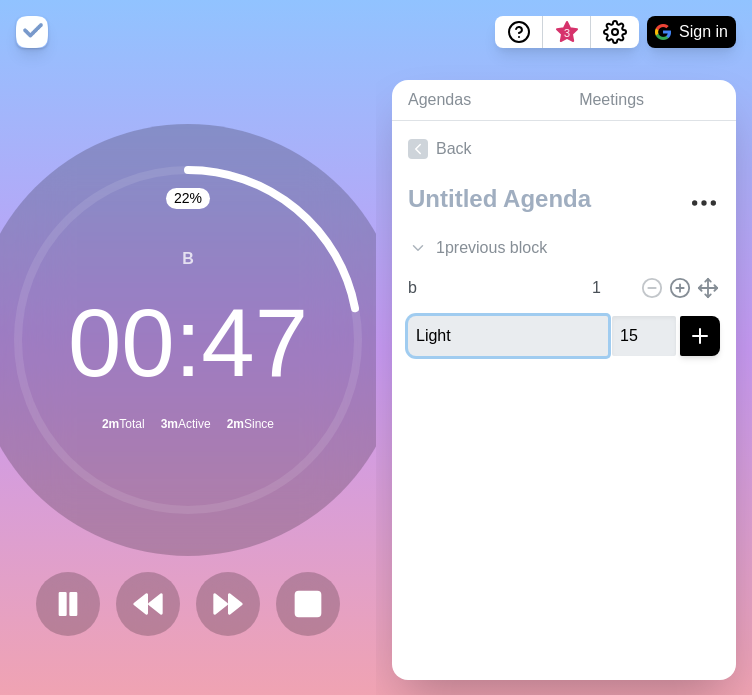 type 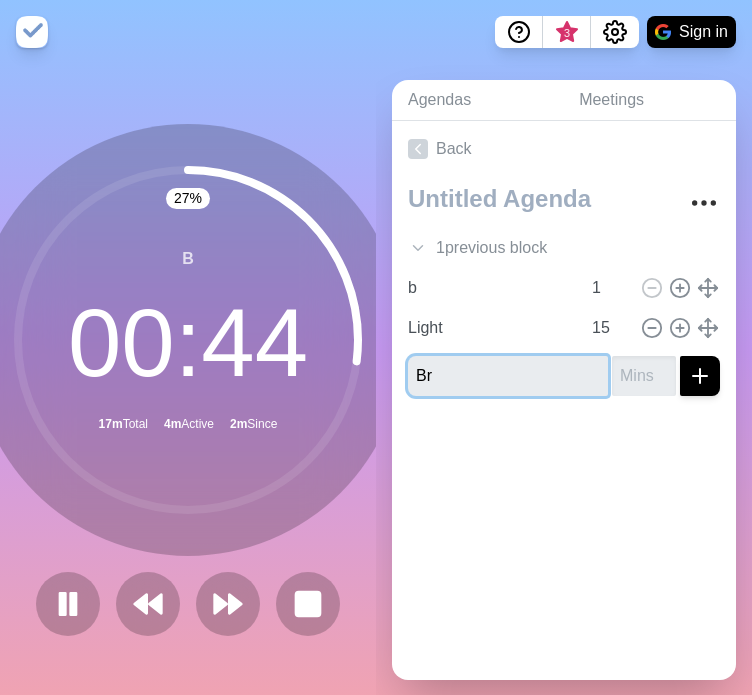 type on "B" 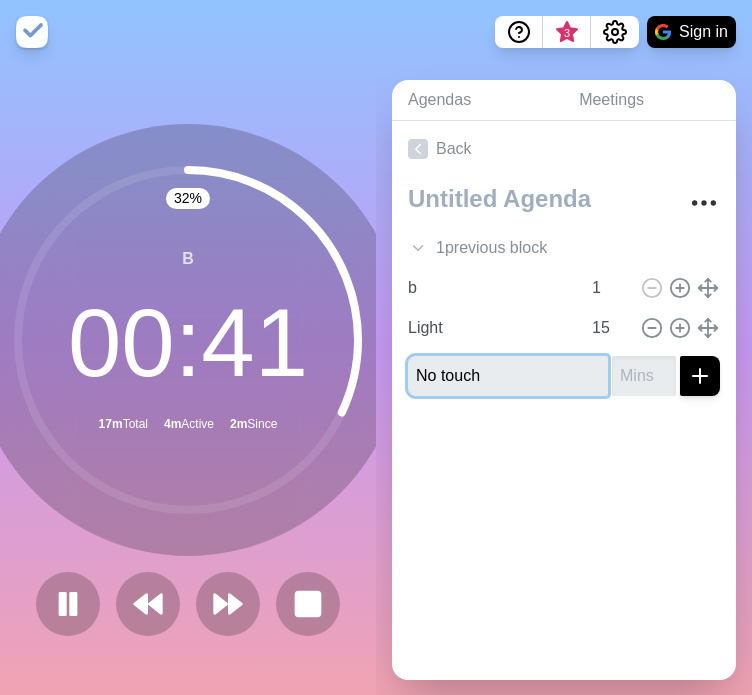 type on "No touch" 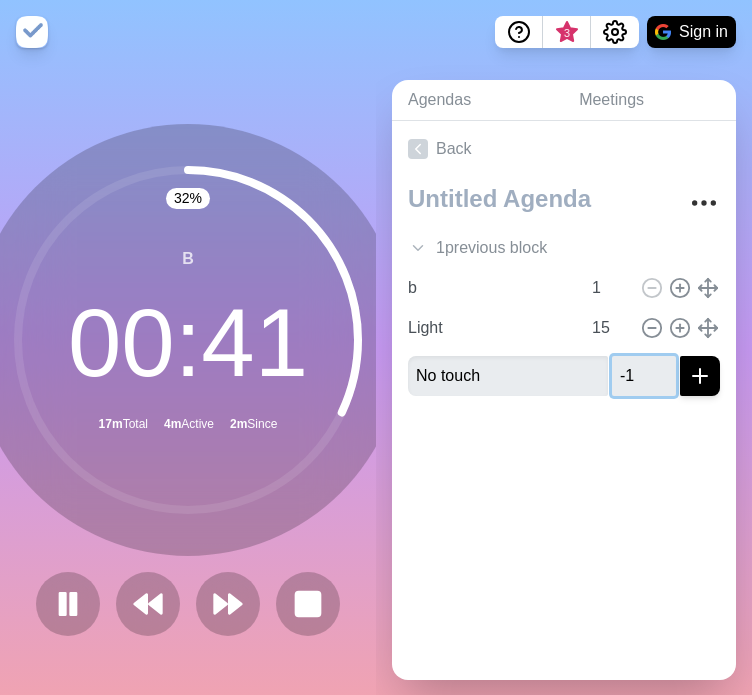 type on "-1" 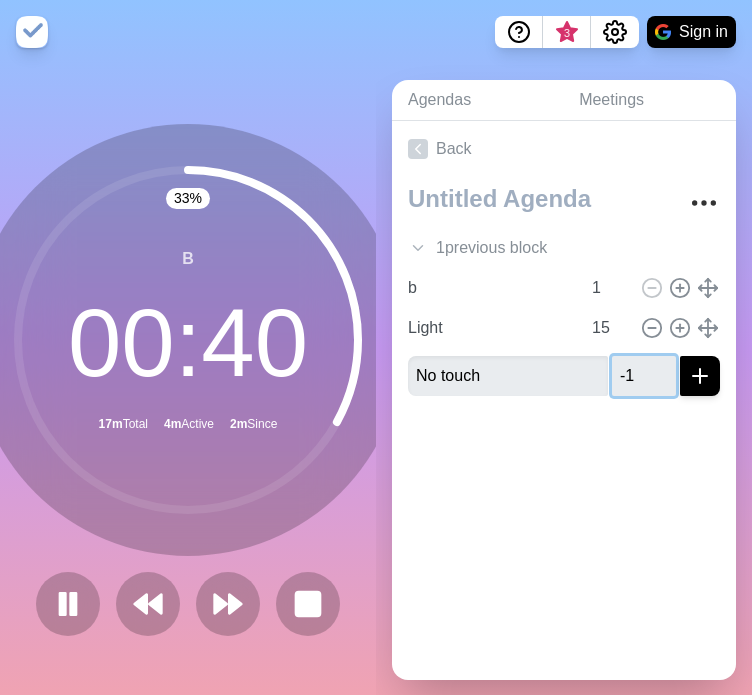 click on "-1" at bounding box center (644, 376) 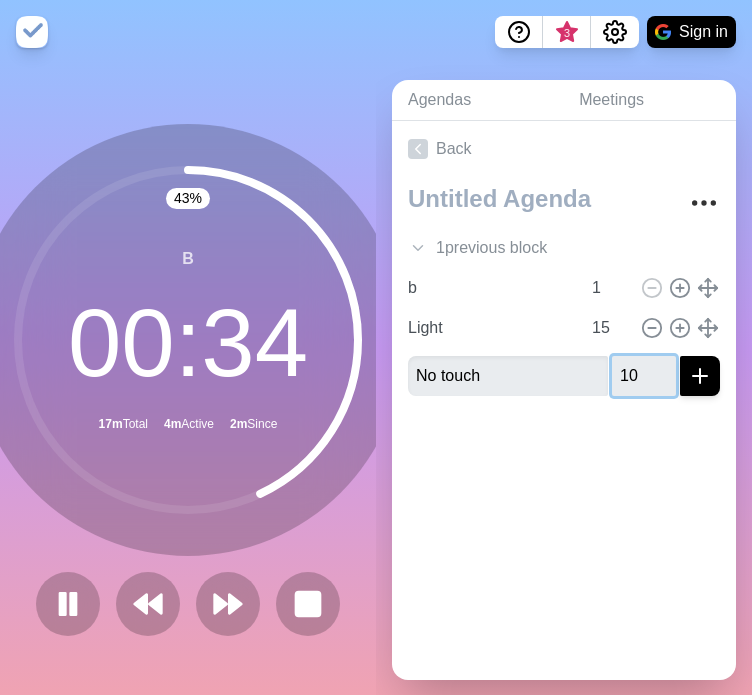 type on "10" 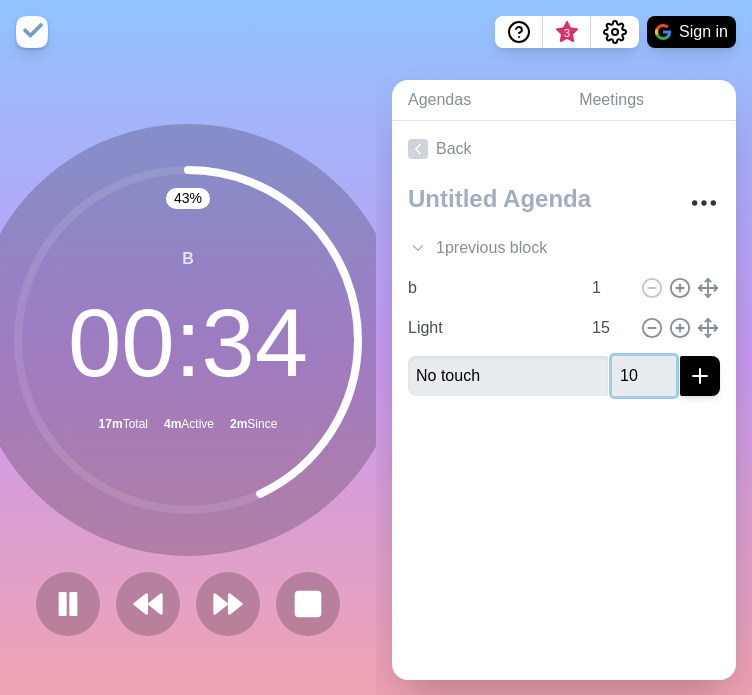 click at bounding box center [700, 376] 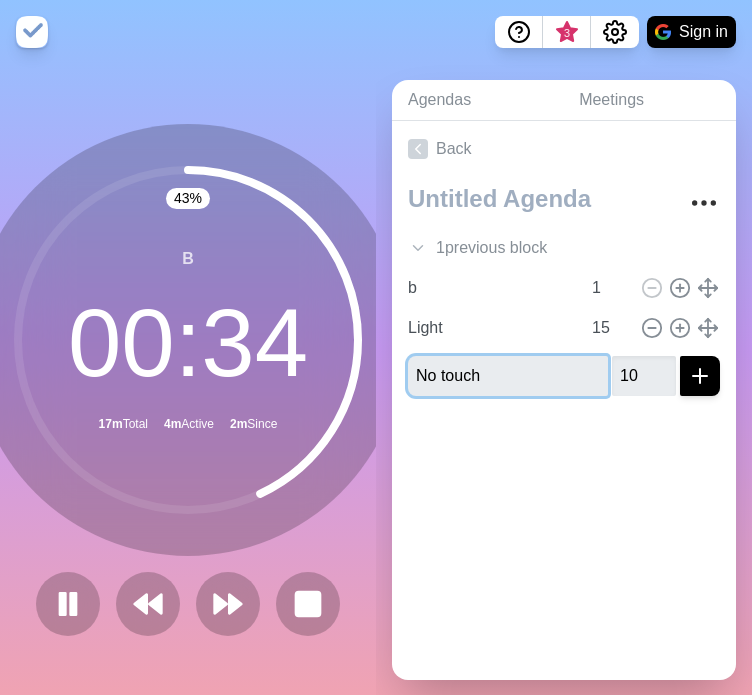 type 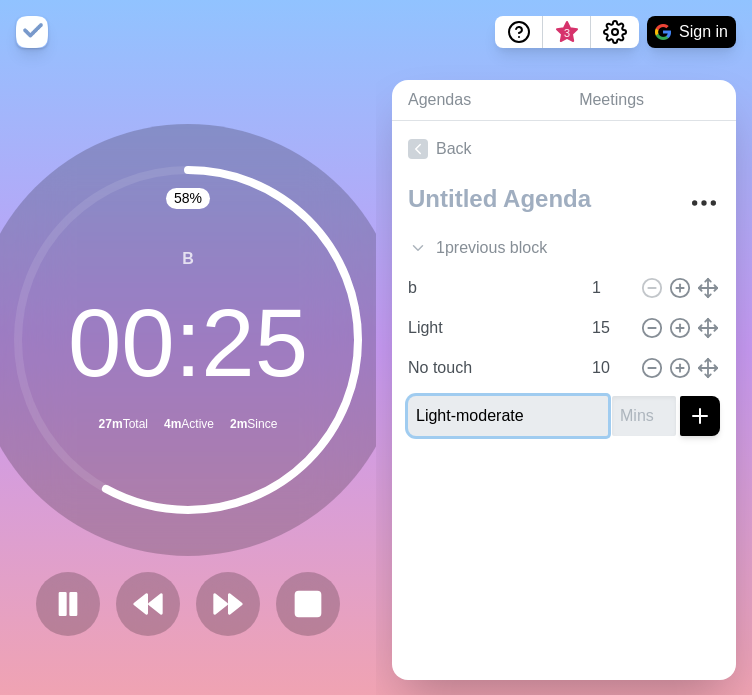 type on "Light-moderate" 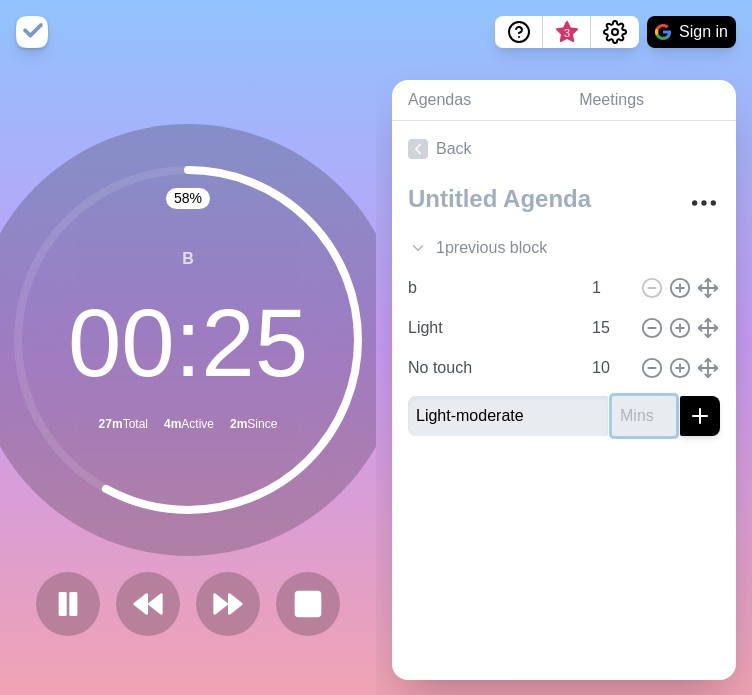 click at bounding box center [644, 416] 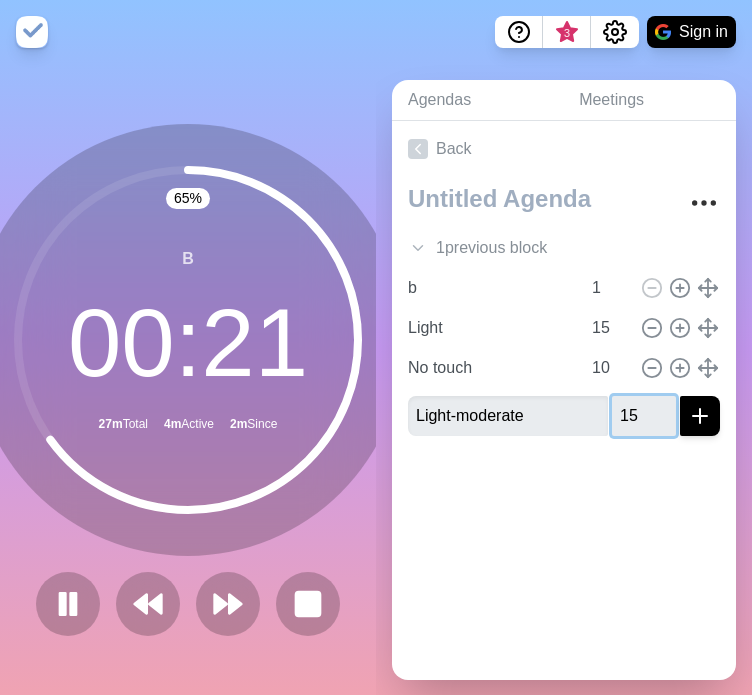 type on "1" 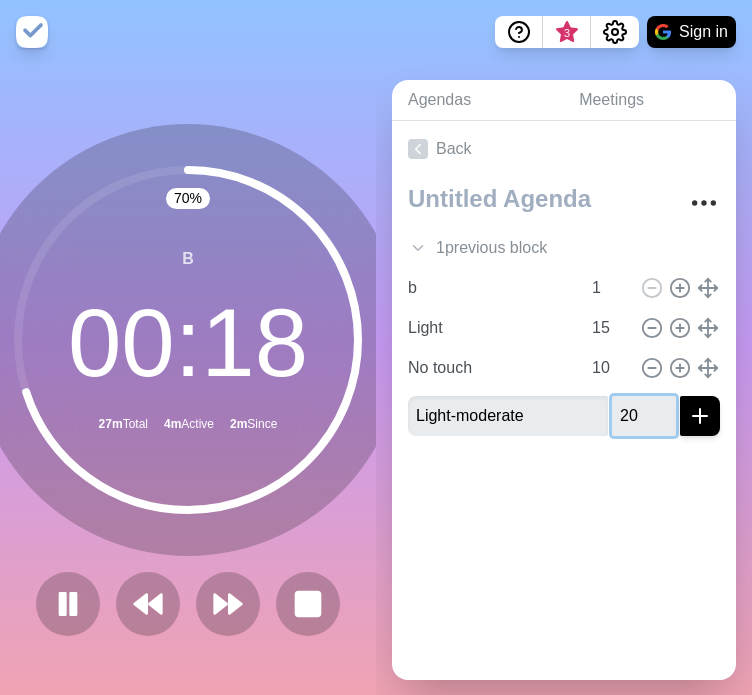 type on "20" 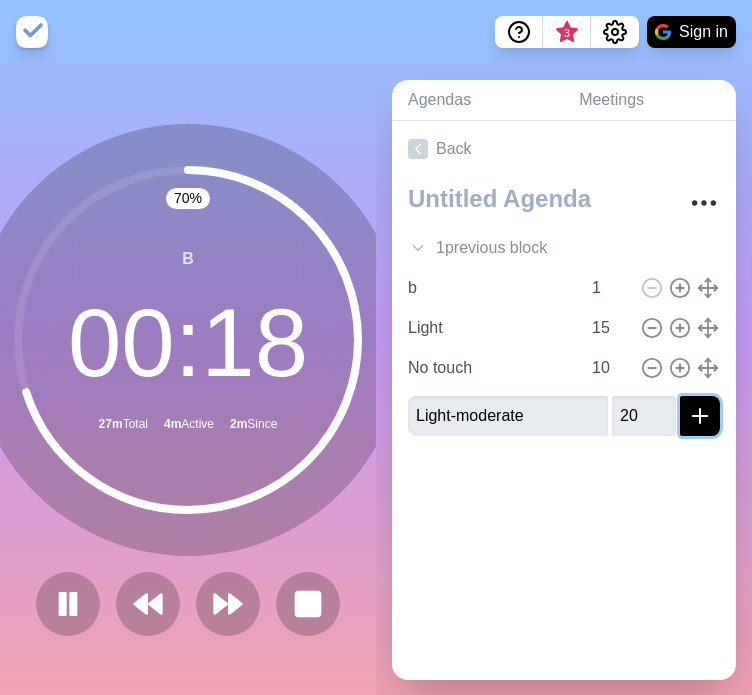 click 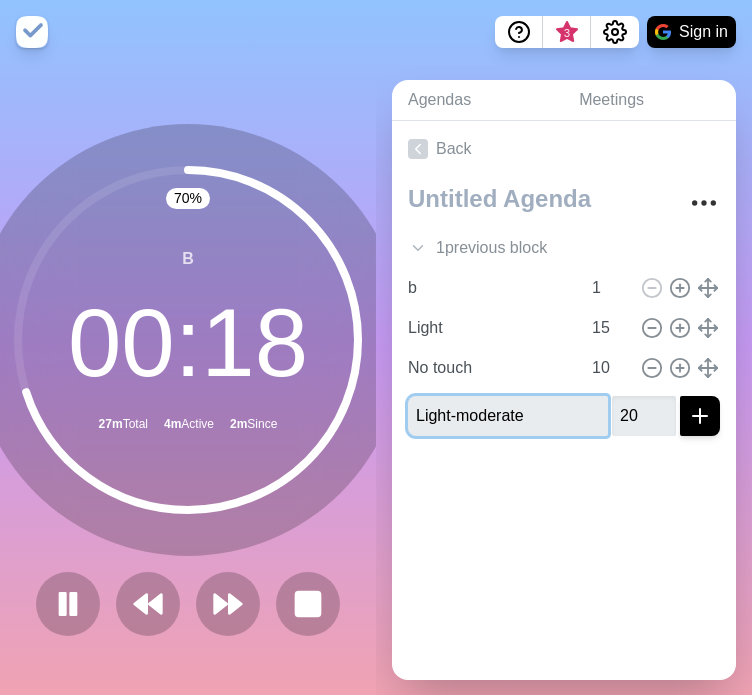 type 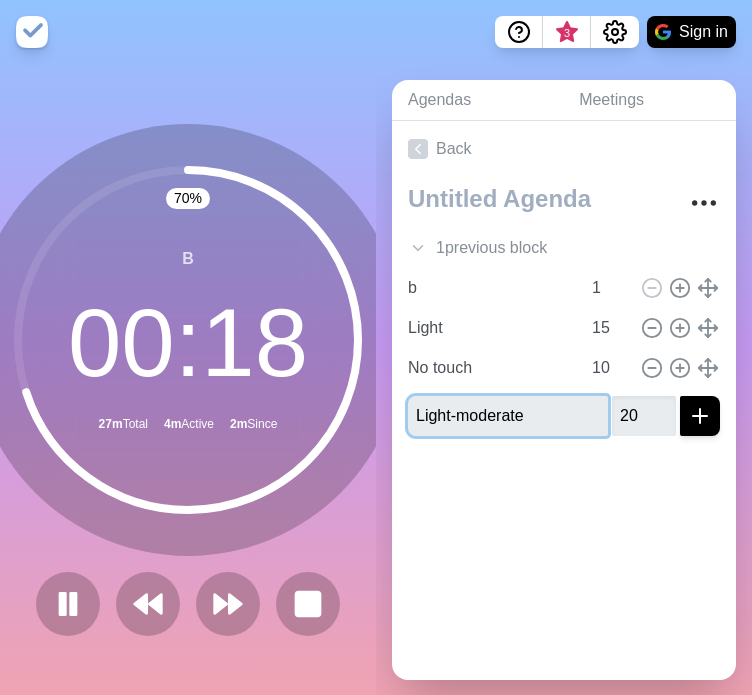 type 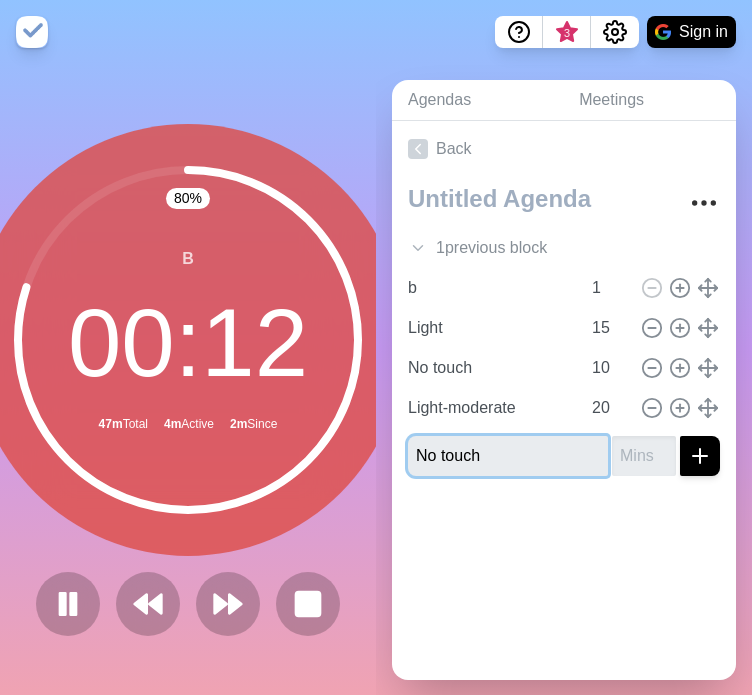 type on "No touch" 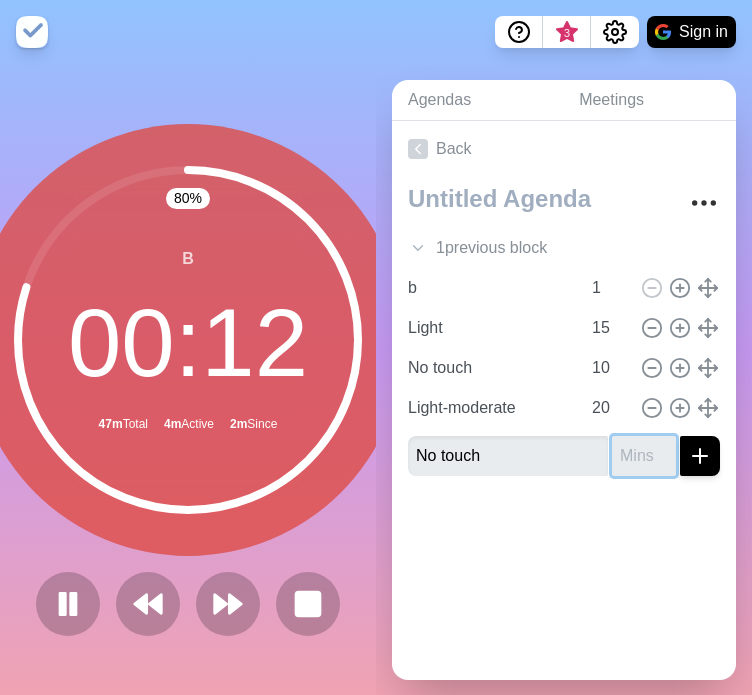 click at bounding box center (644, 456) 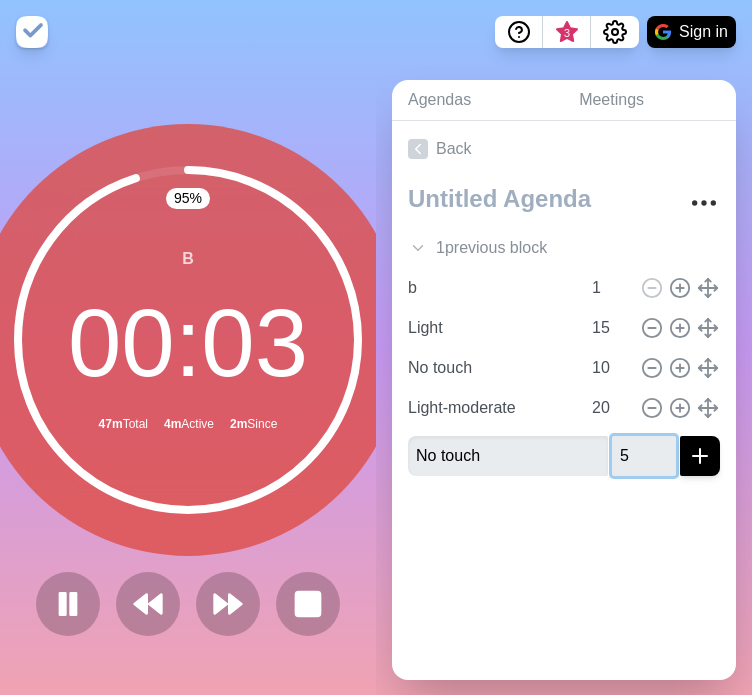 type on "5" 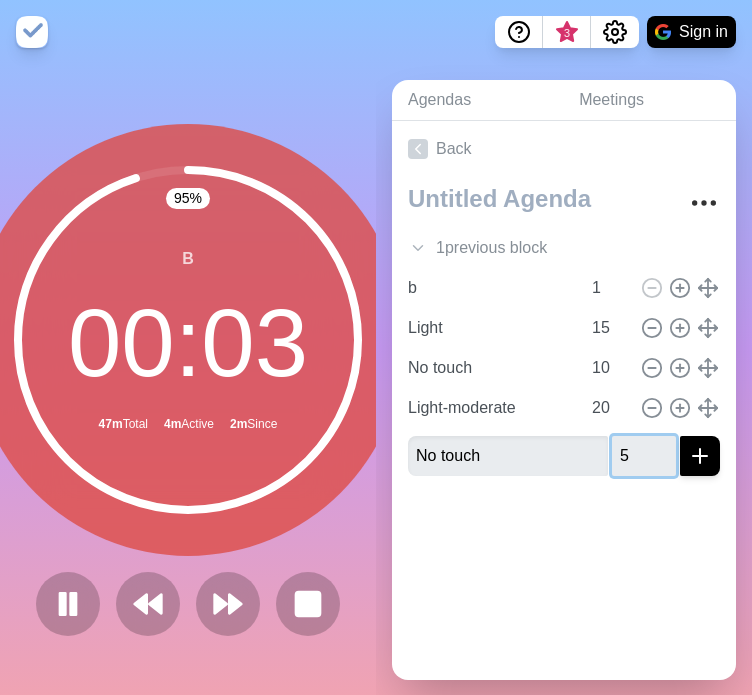click at bounding box center [700, 456] 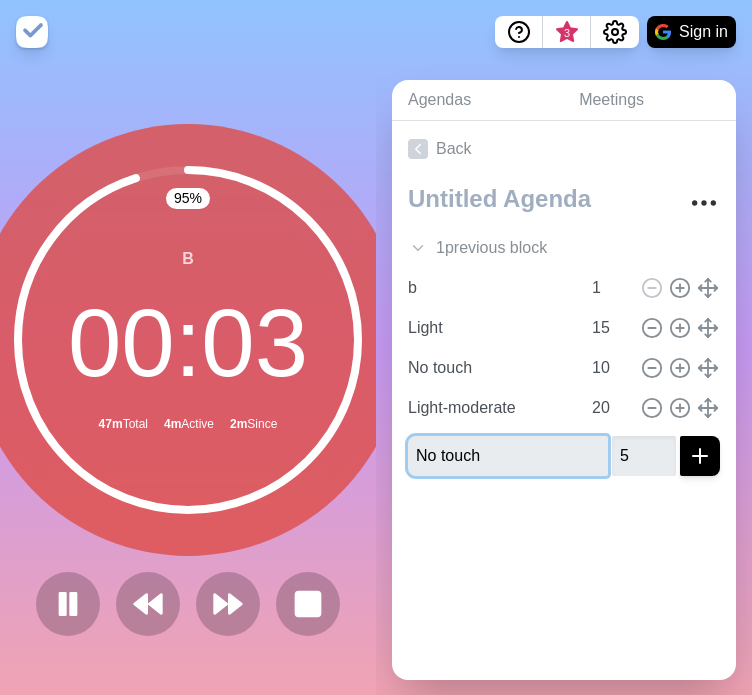 type 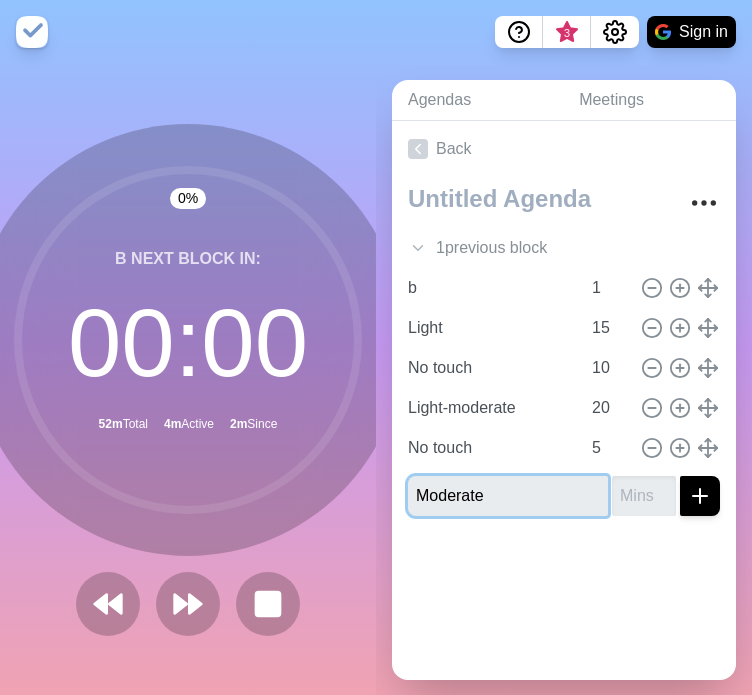 type on "Moderate" 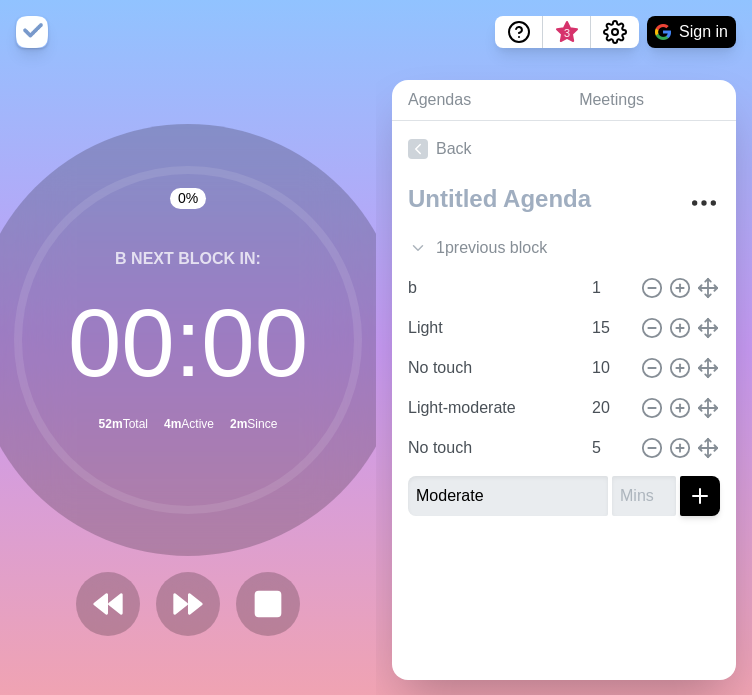 click 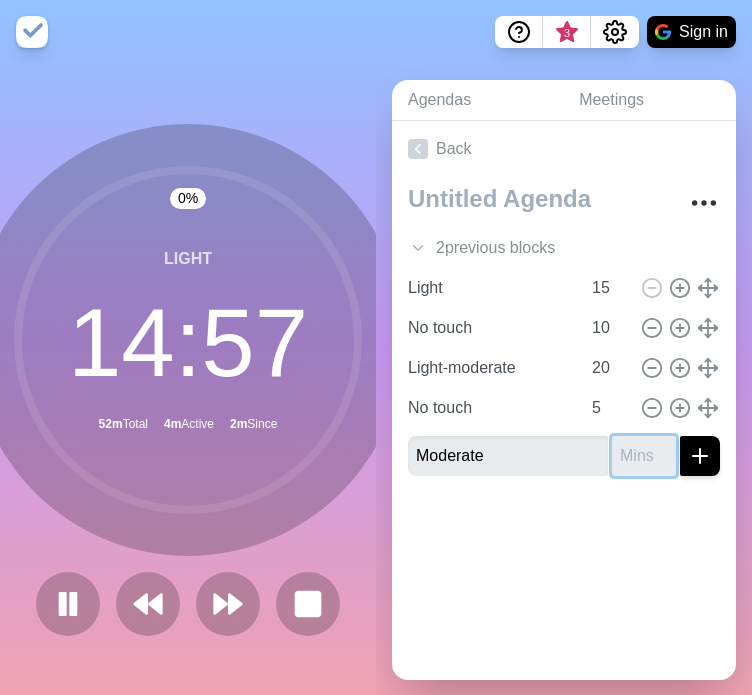 click at bounding box center (644, 456) 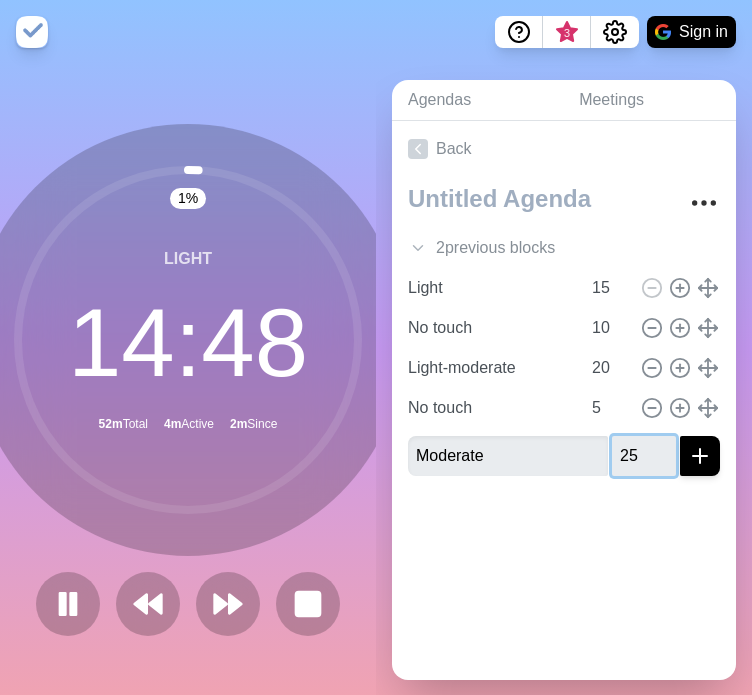 type on "25" 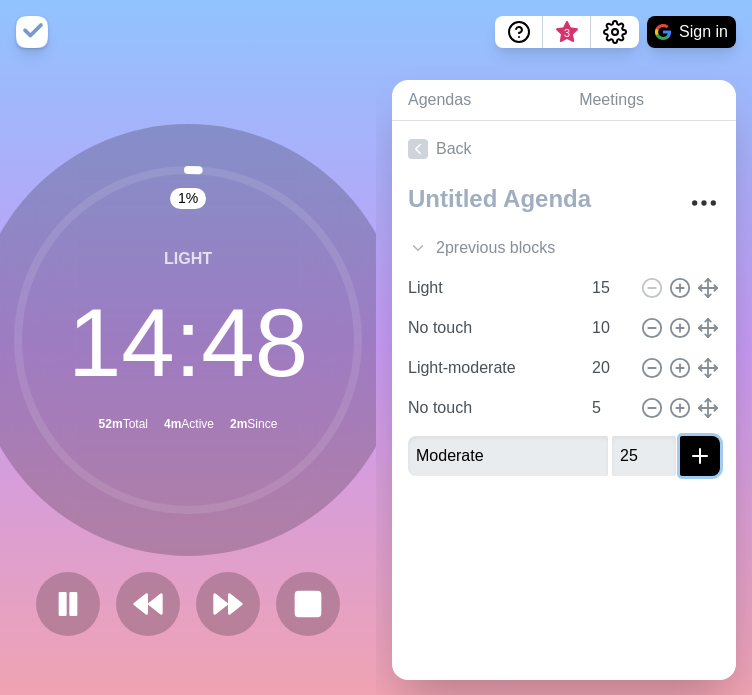 click 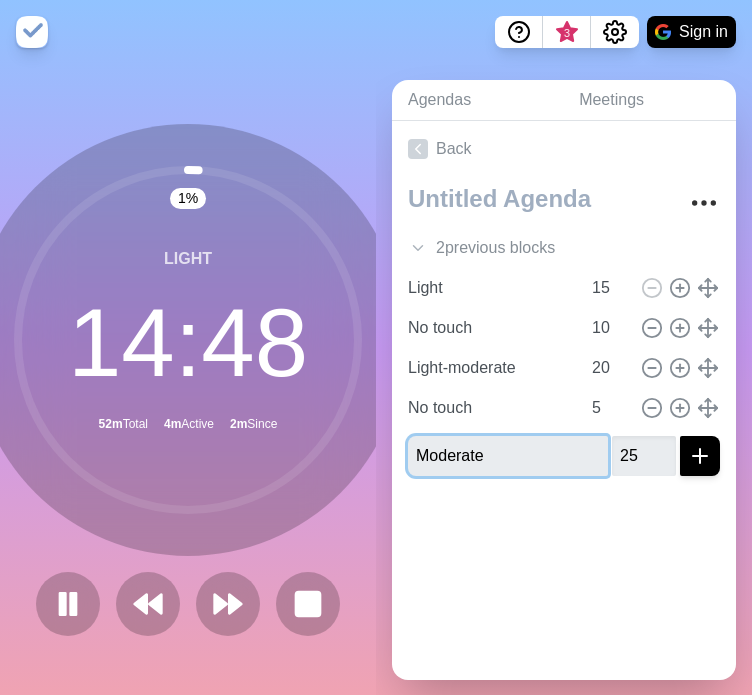 type 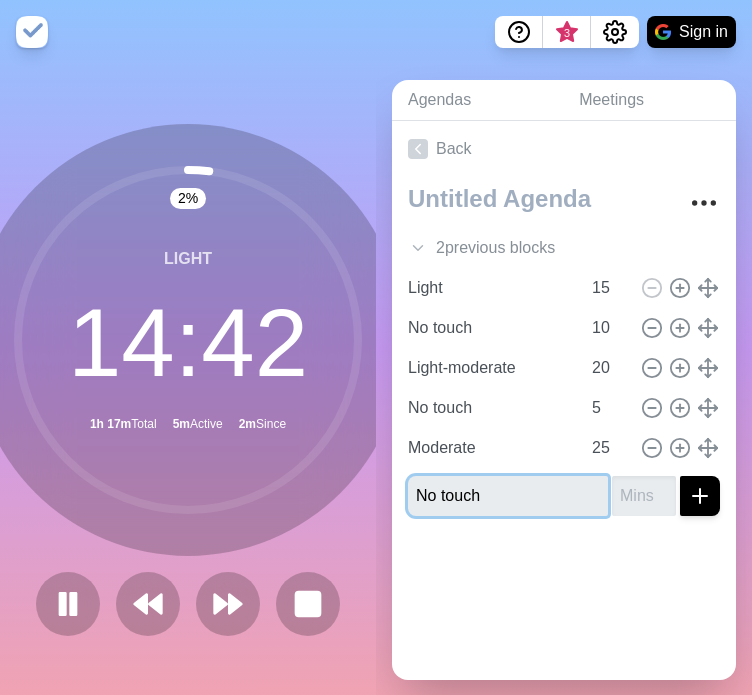 type on "No touch" 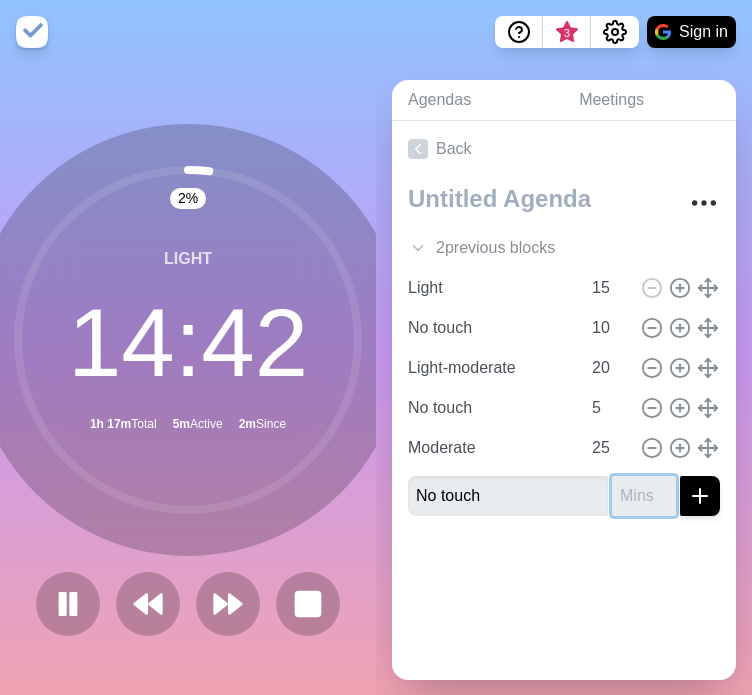 click at bounding box center (644, 496) 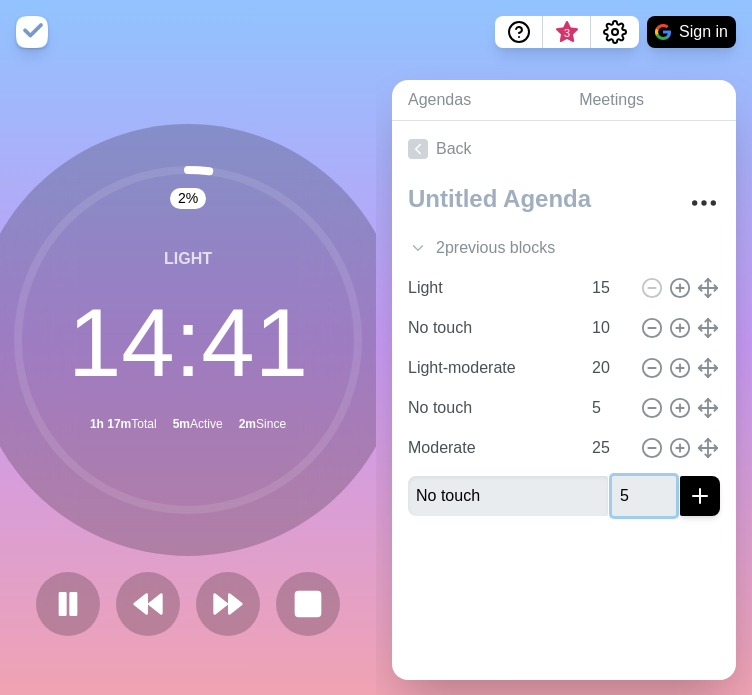 type on "5" 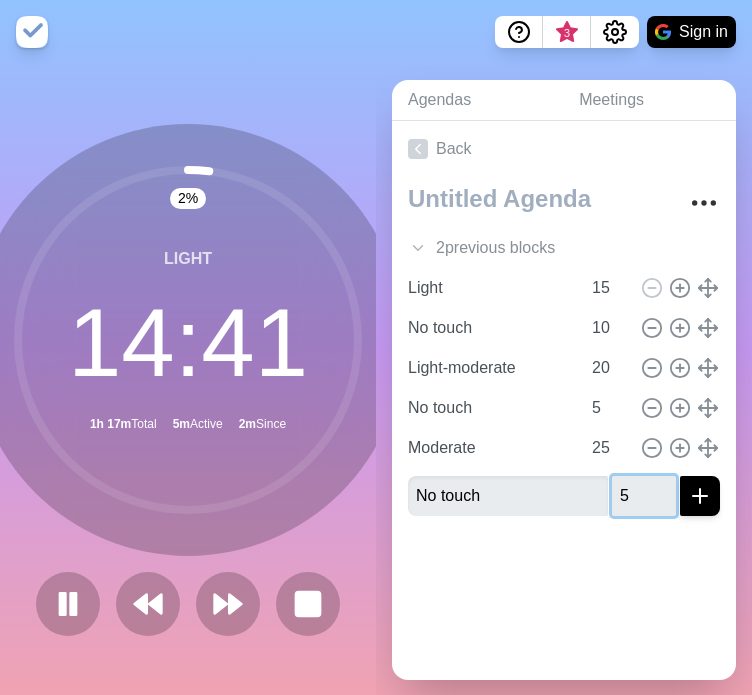 click at bounding box center (700, 496) 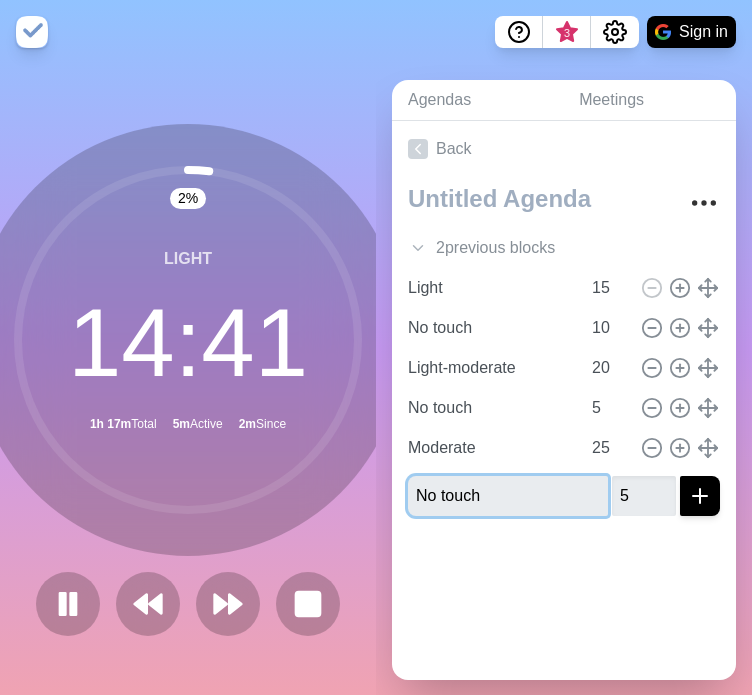 type 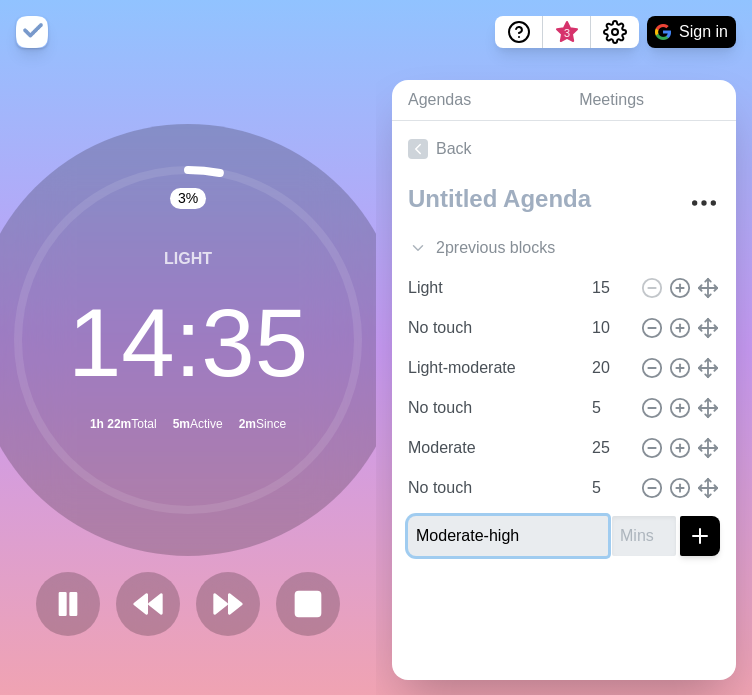 type on "Moderate-high" 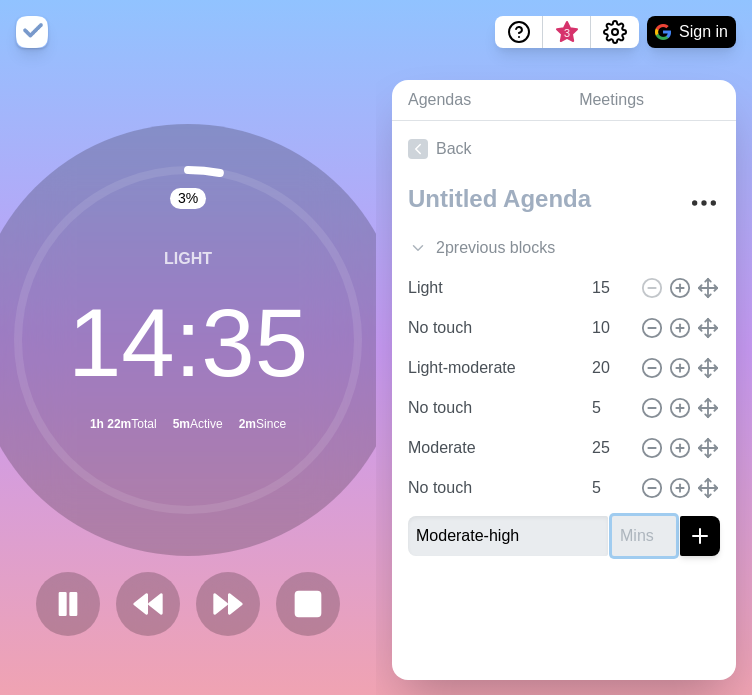 click at bounding box center (644, 536) 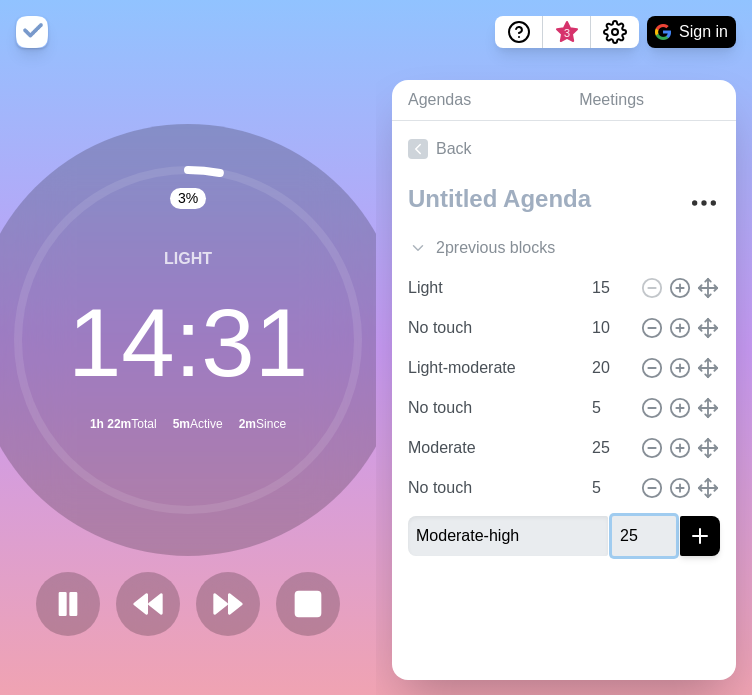 type on "25" 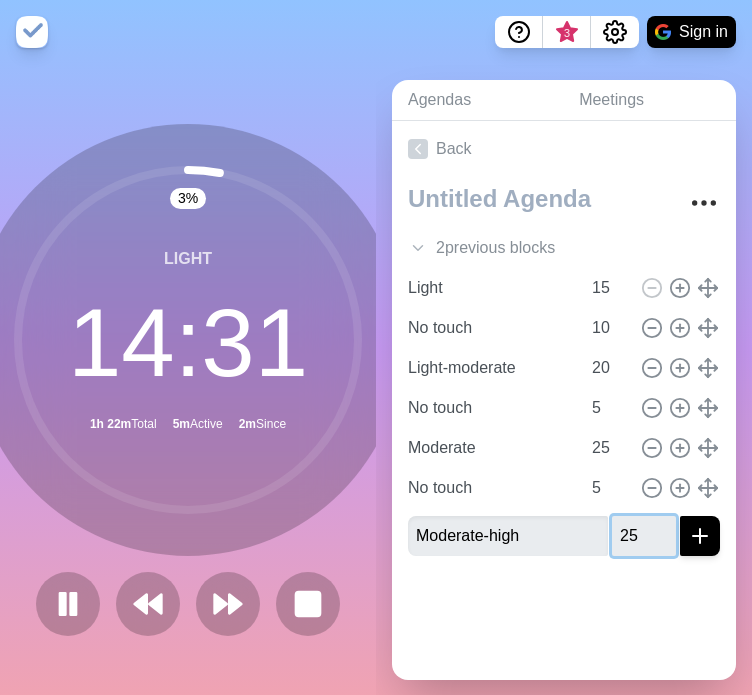 click at bounding box center (700, 536) 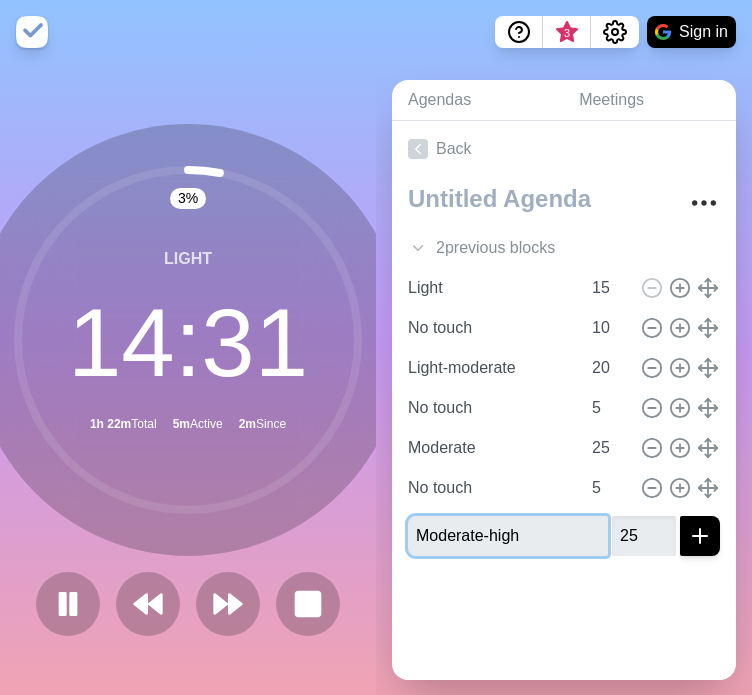 type 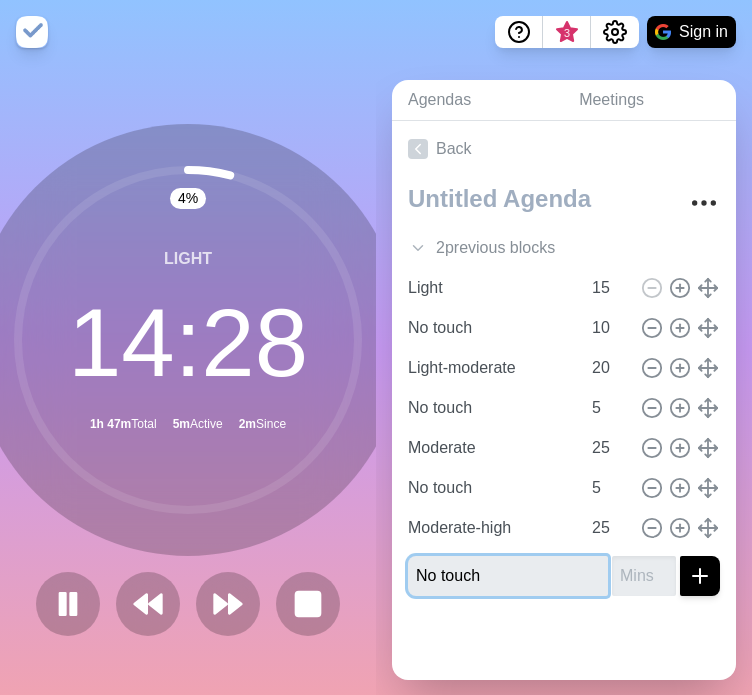type on "No touch" 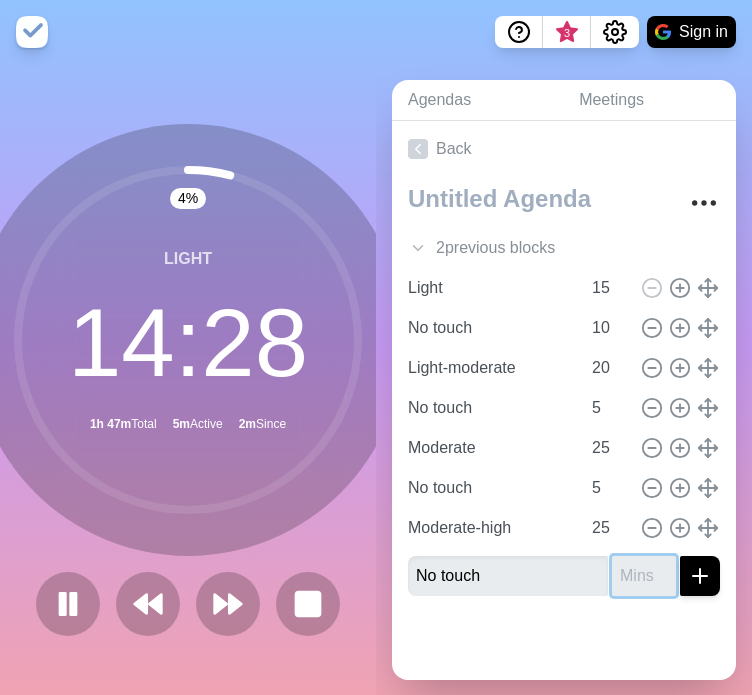 click at bounding box center [644, 576] 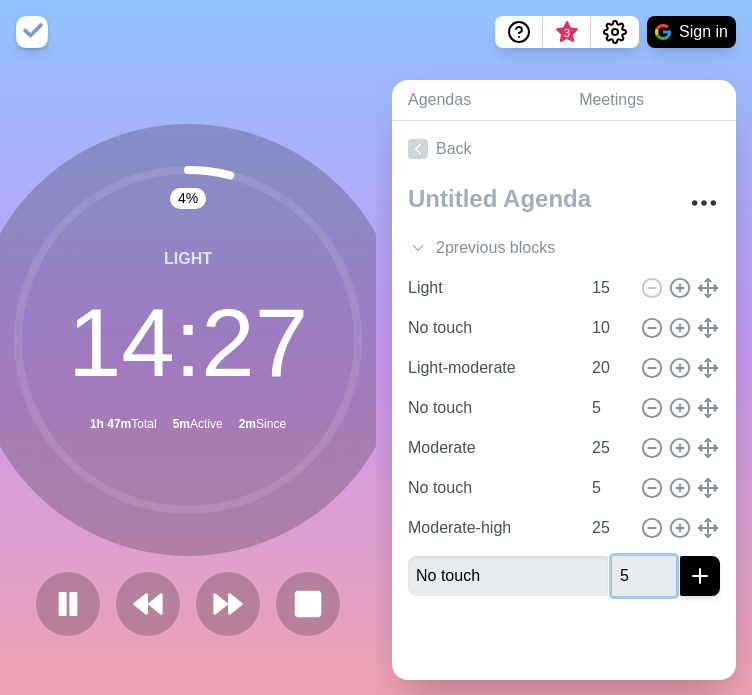 type on "5" 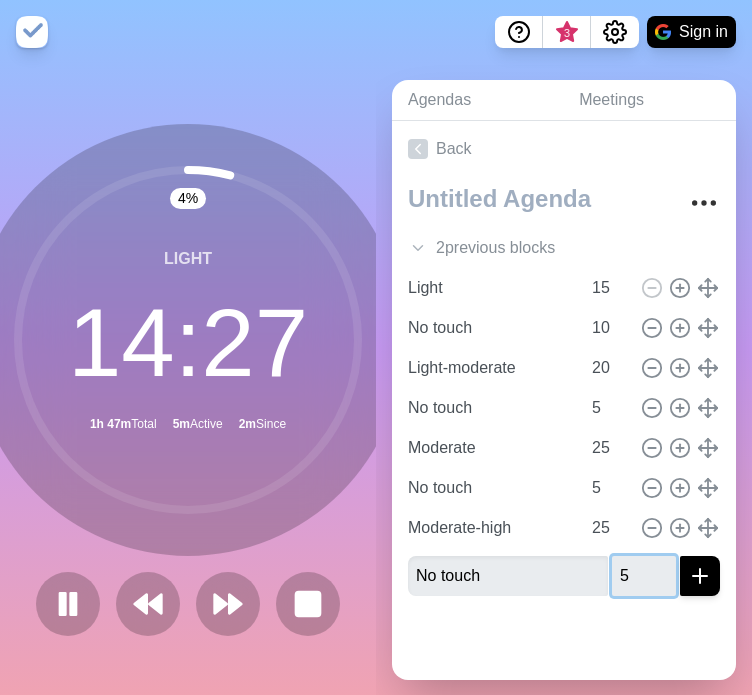 click at bounding box center [700, 576] 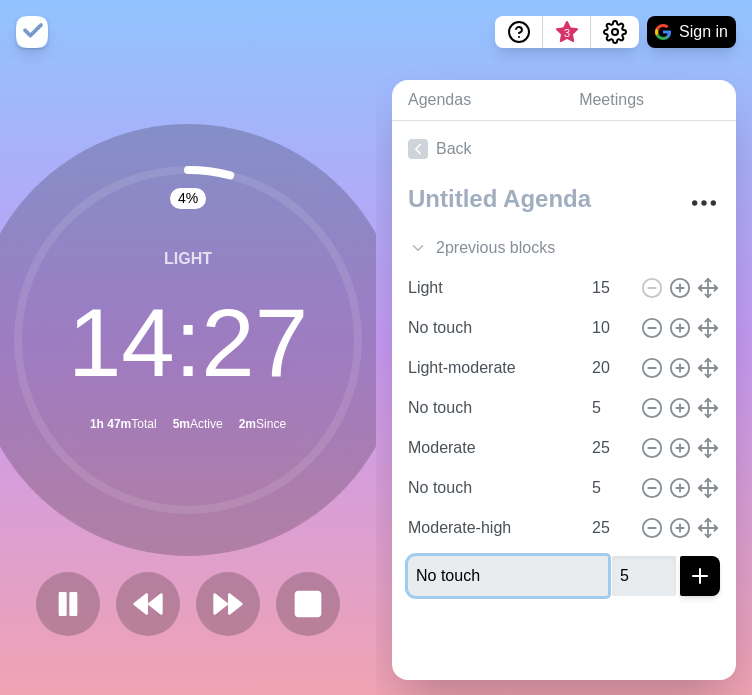 type 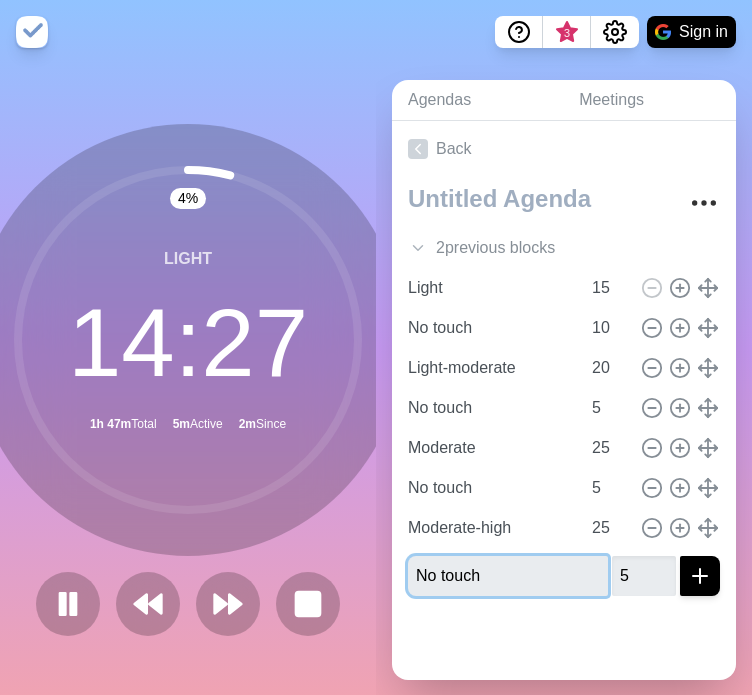 type 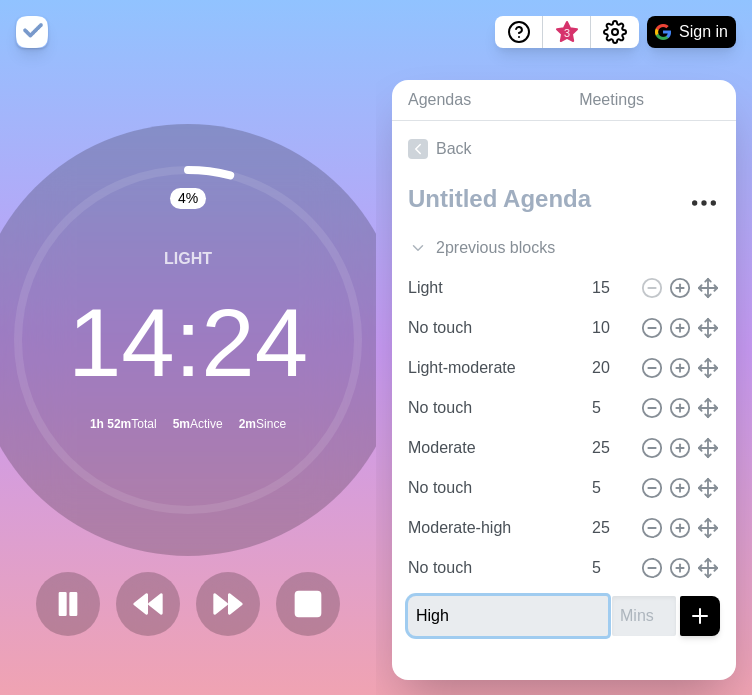 type on "High" 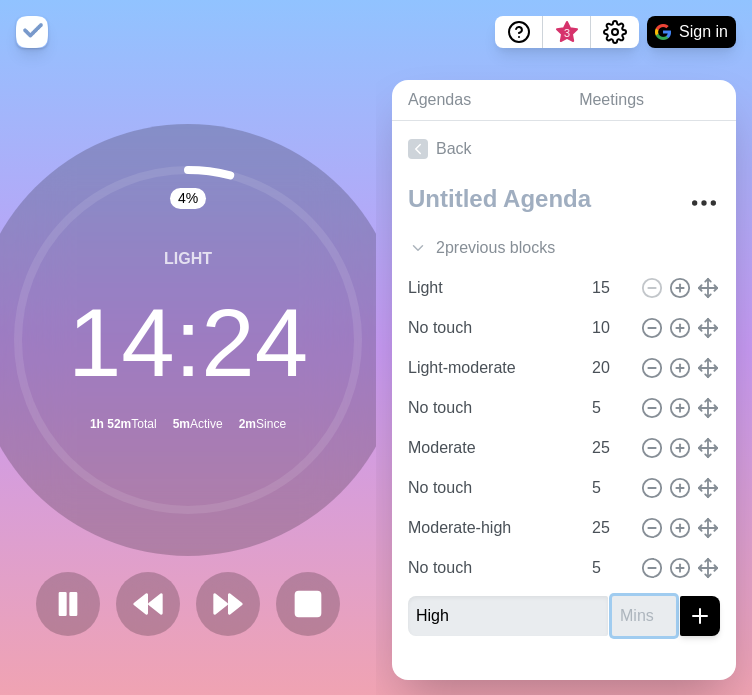 click at bounding box center [644, 616] 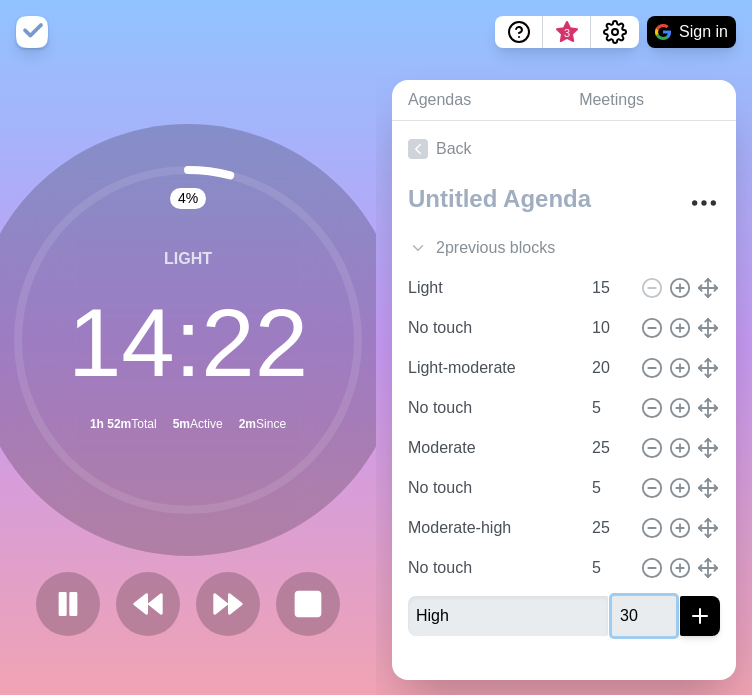type on "30" 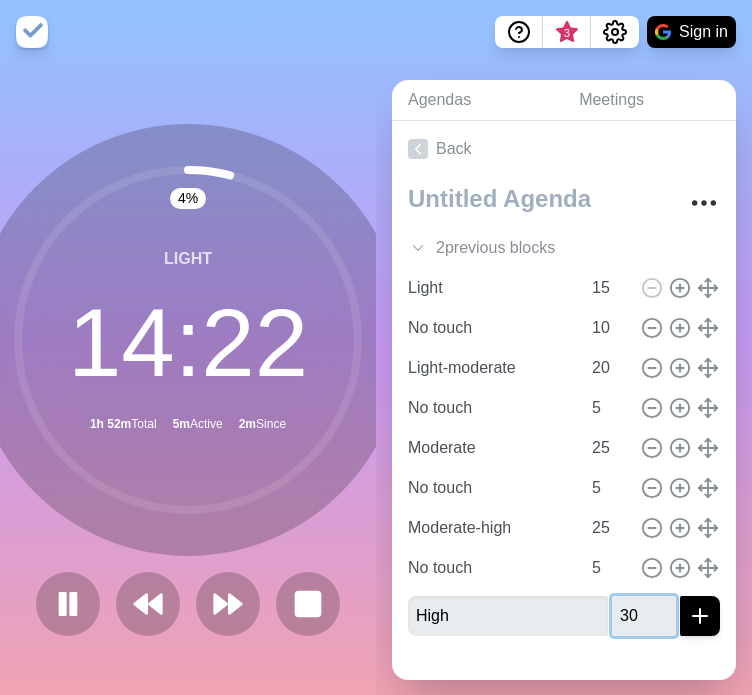 click at bounding box center [700, 616] 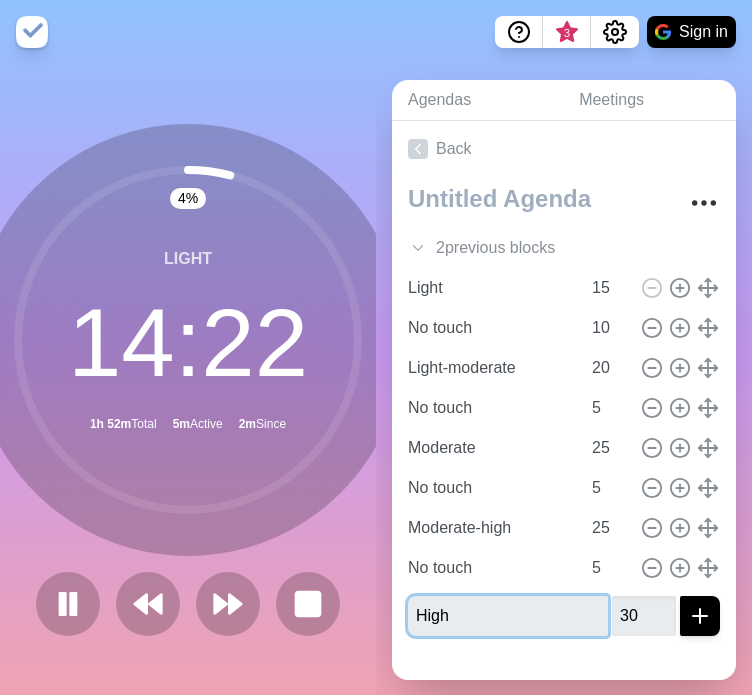 type 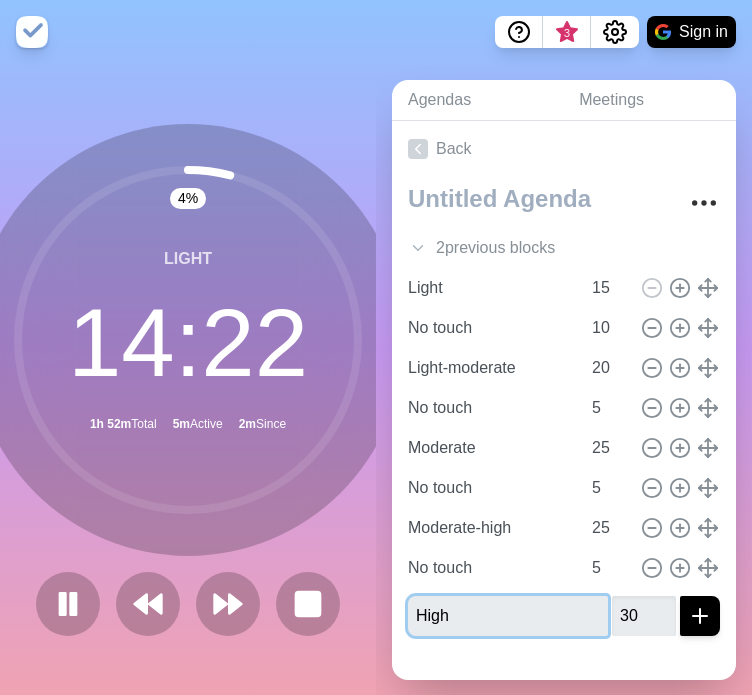 type 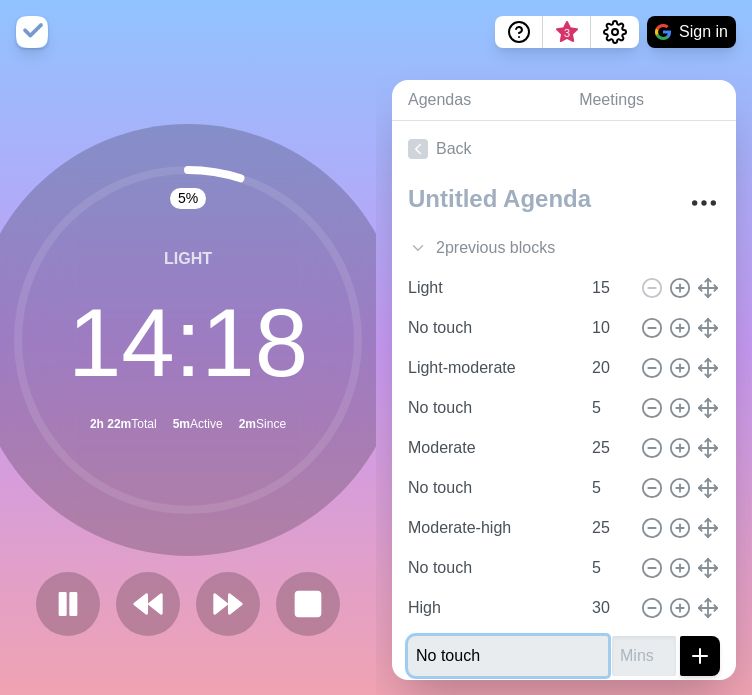 type on "No touch" 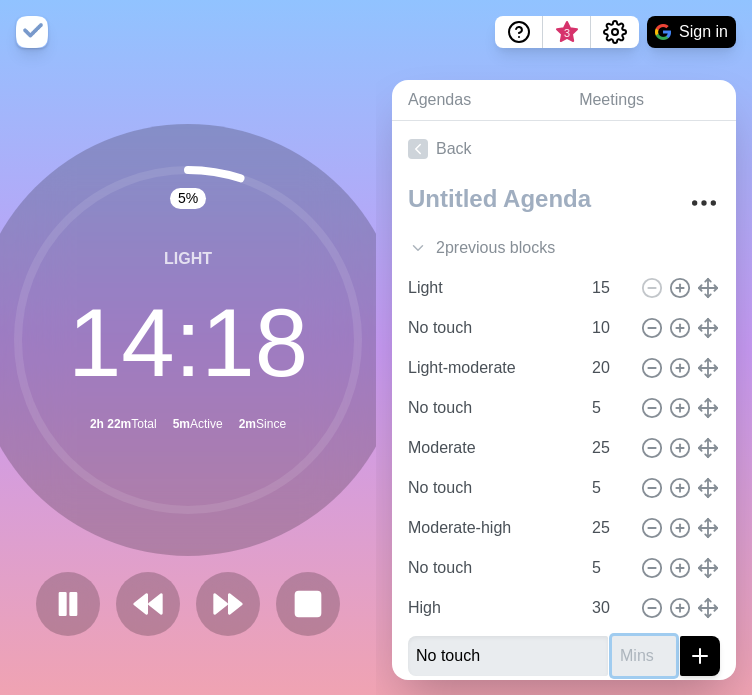 click at bounding box center [644, 656] 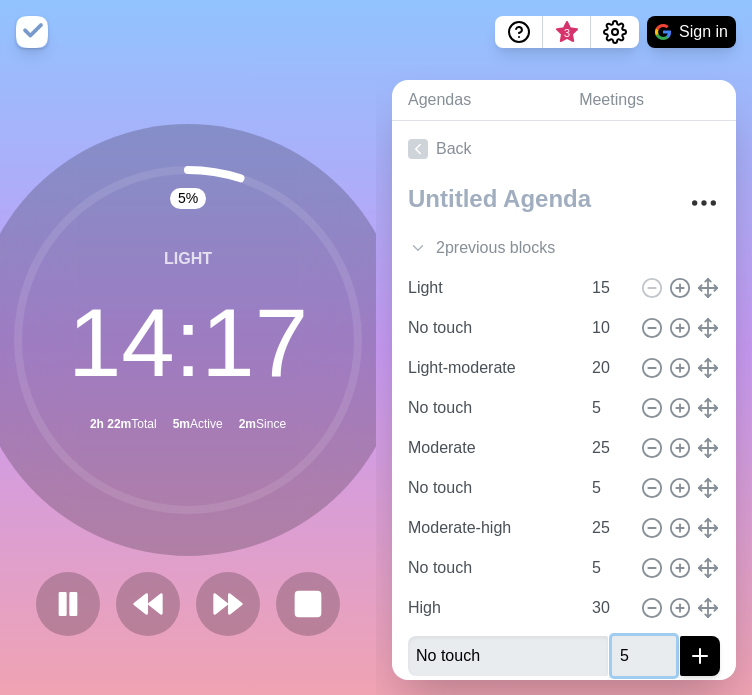 type on "5" 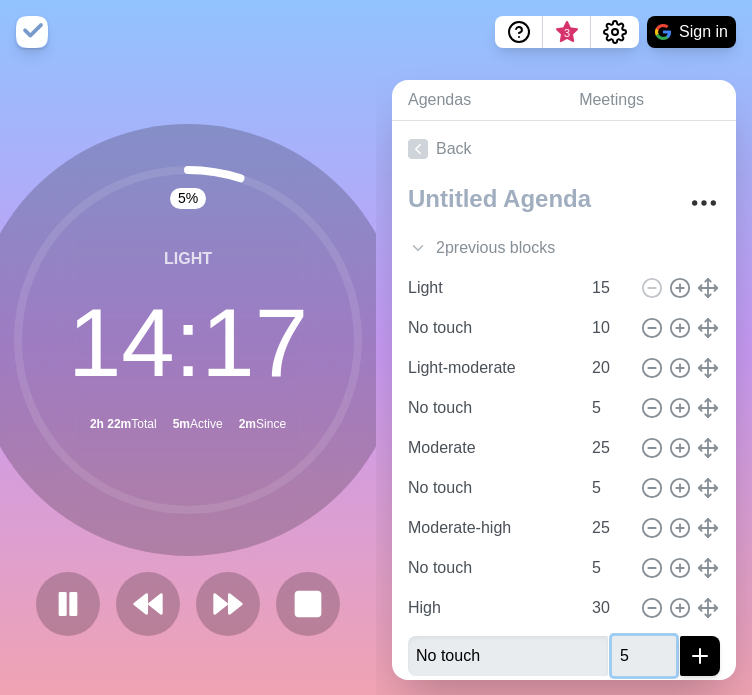 click at bounding box center [700, 656] 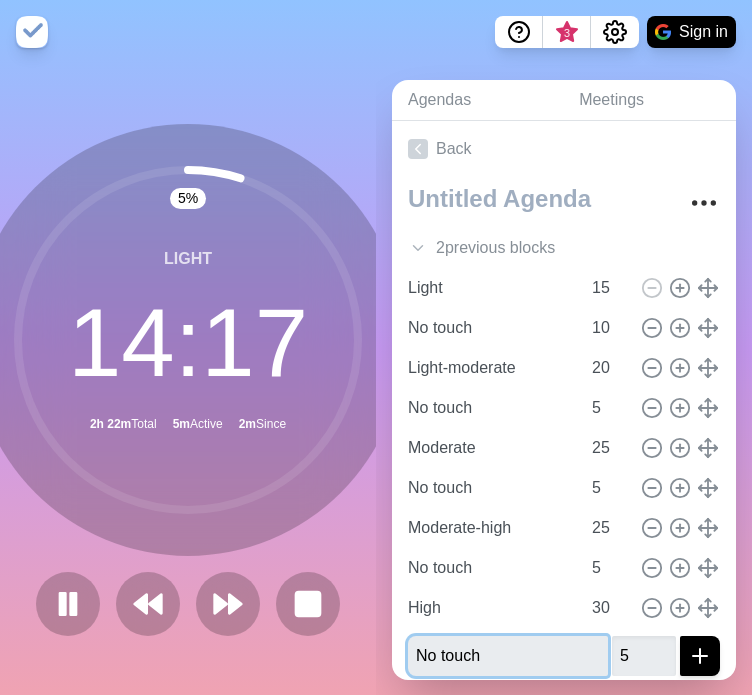 type 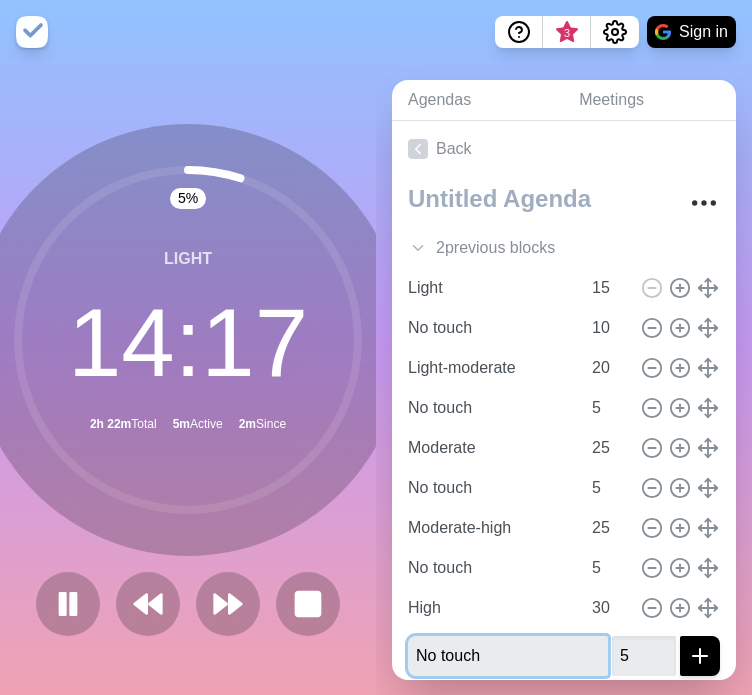 type 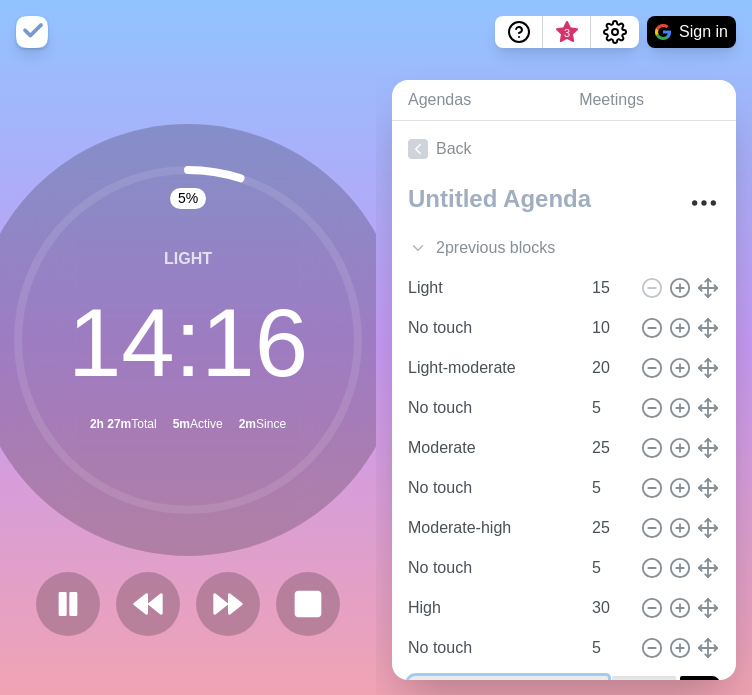 scroll, scrollTop: 24, scrollLeft: 0, axis: vertical 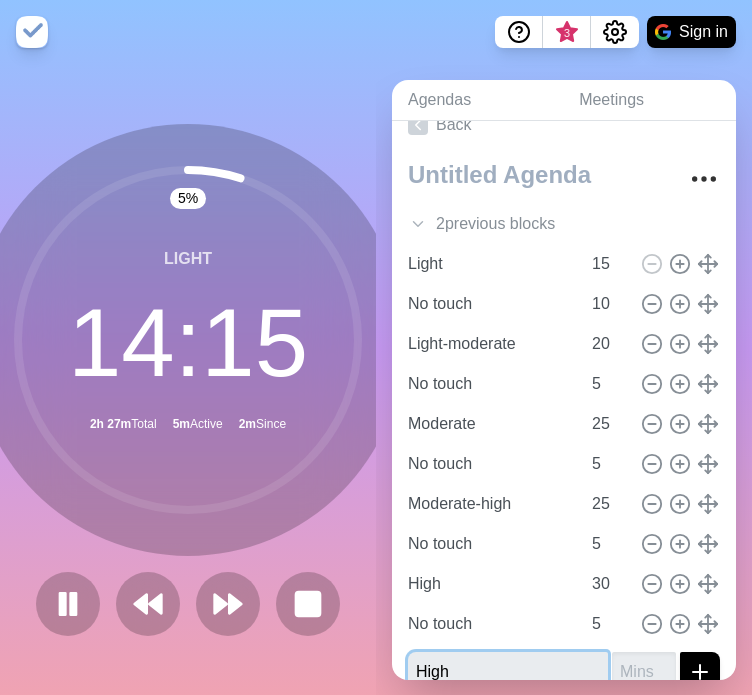 type on "High" 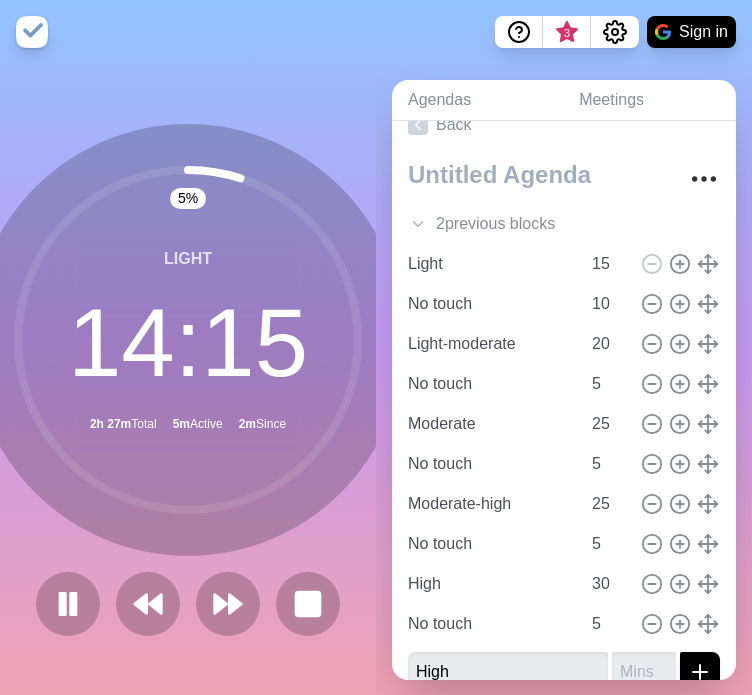 click at bounding box center [644, 672] 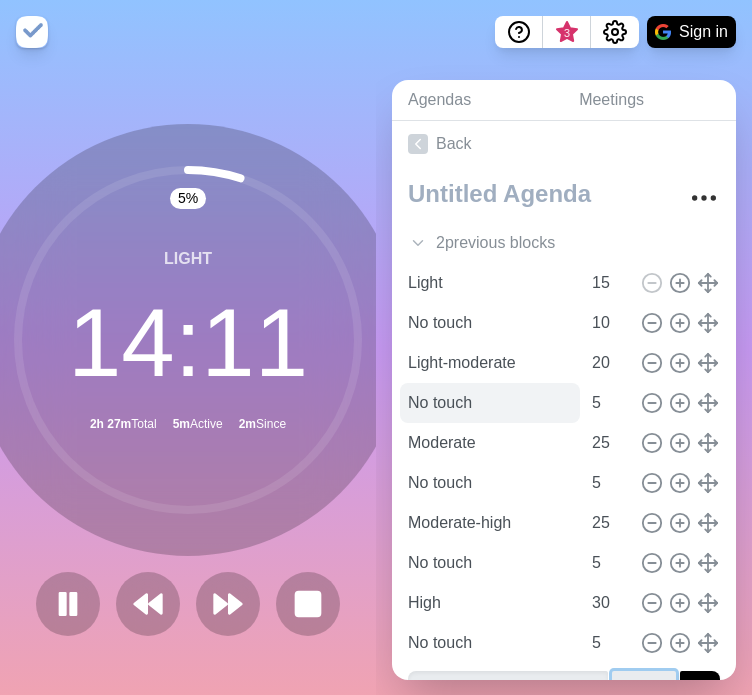 scroll, scrollTop: 0, scrollLeft: 0, axis: both 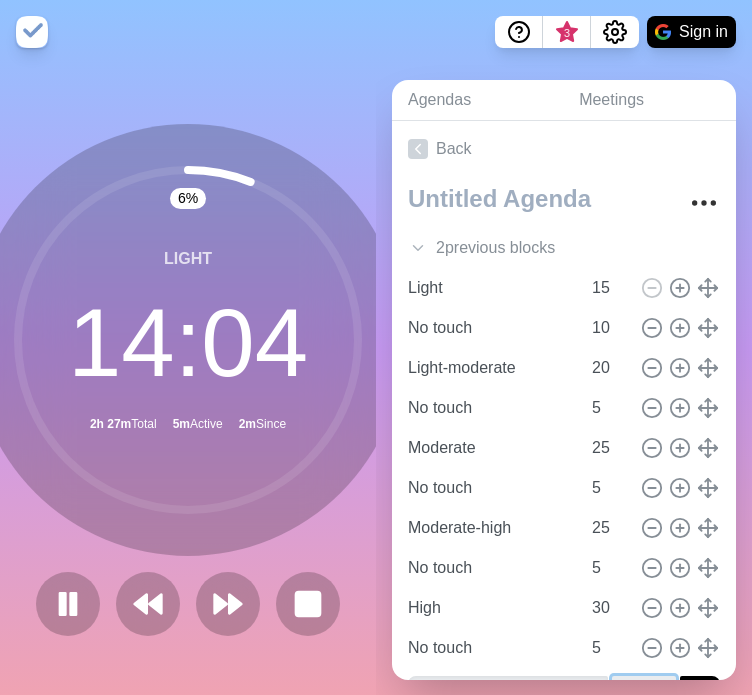 type on "30" 